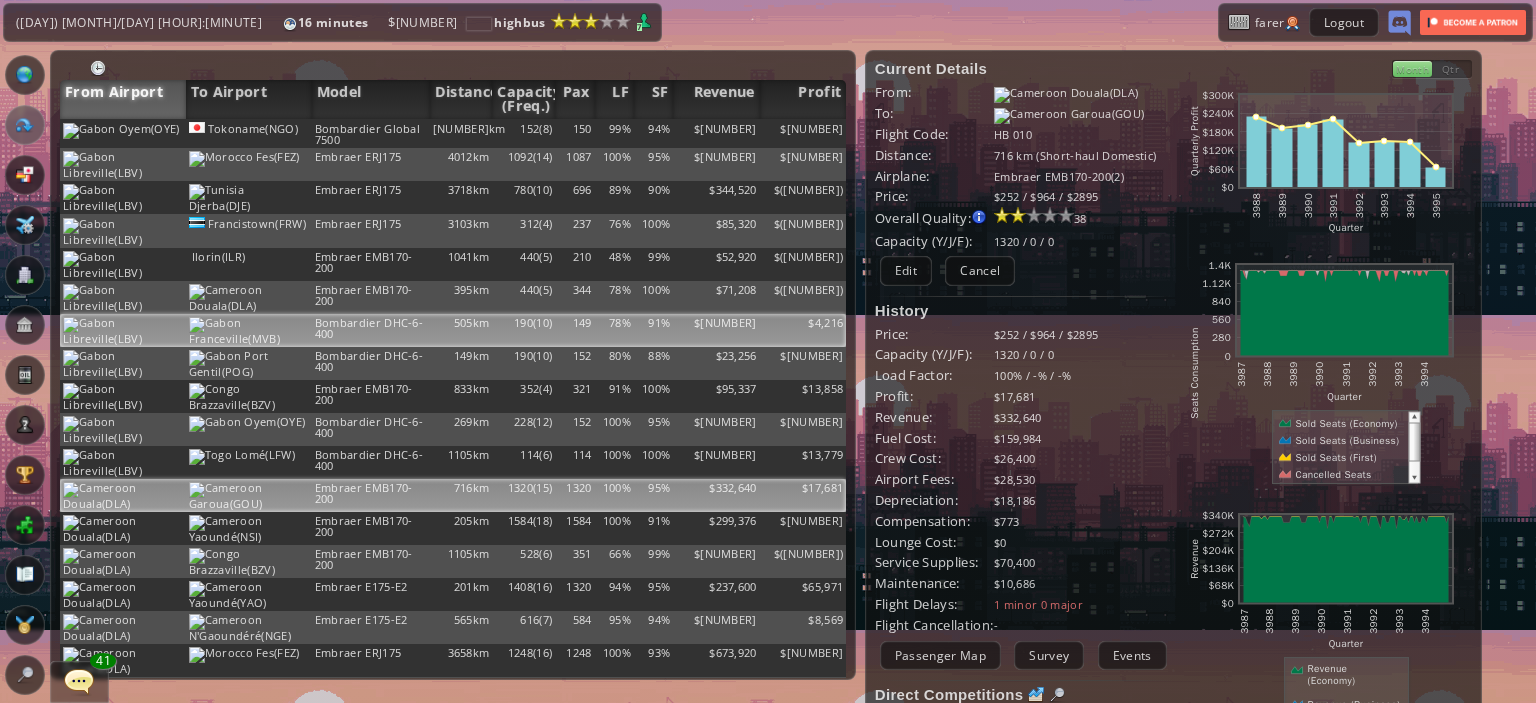 scroll, scrollTop: 0, scrollLeft: 0, axis: both 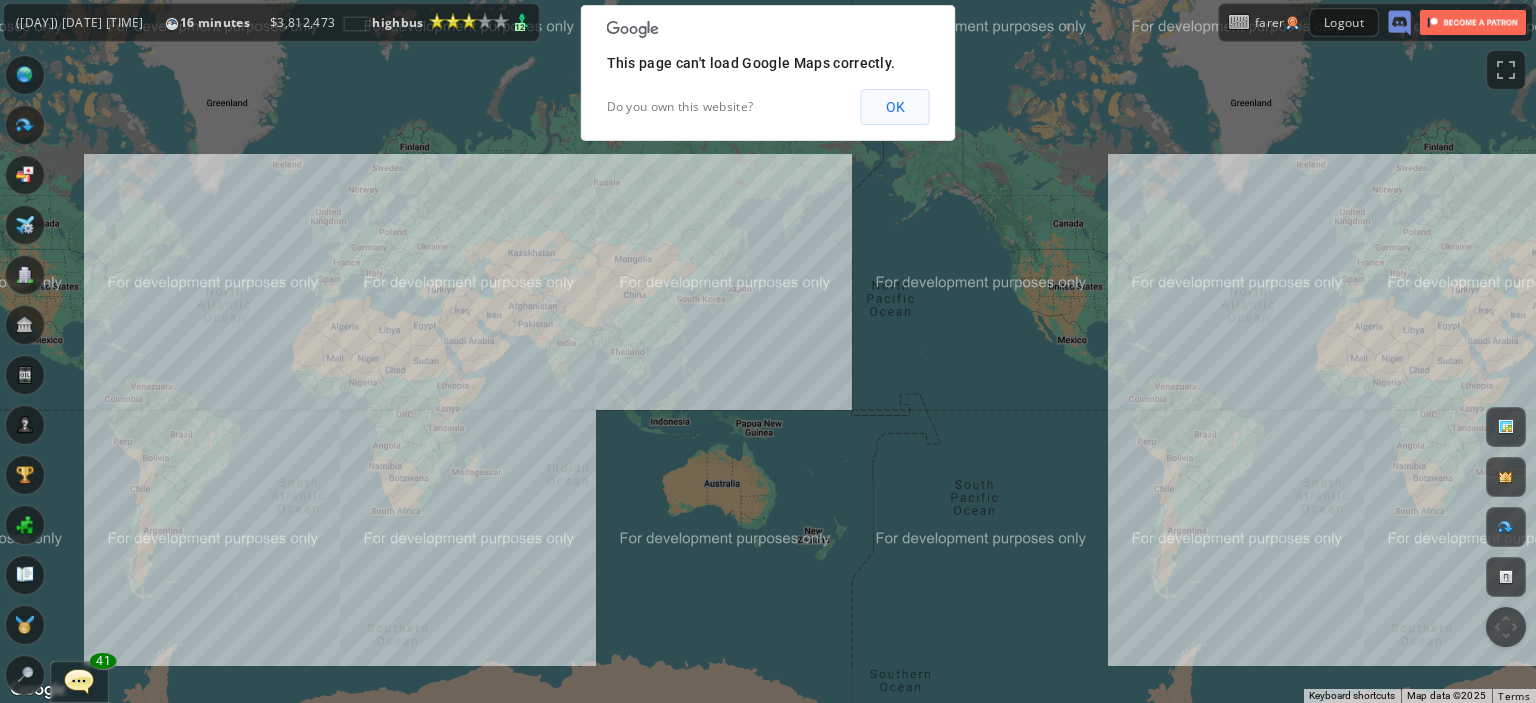 click on "OK" at bounding box center [895, 107] 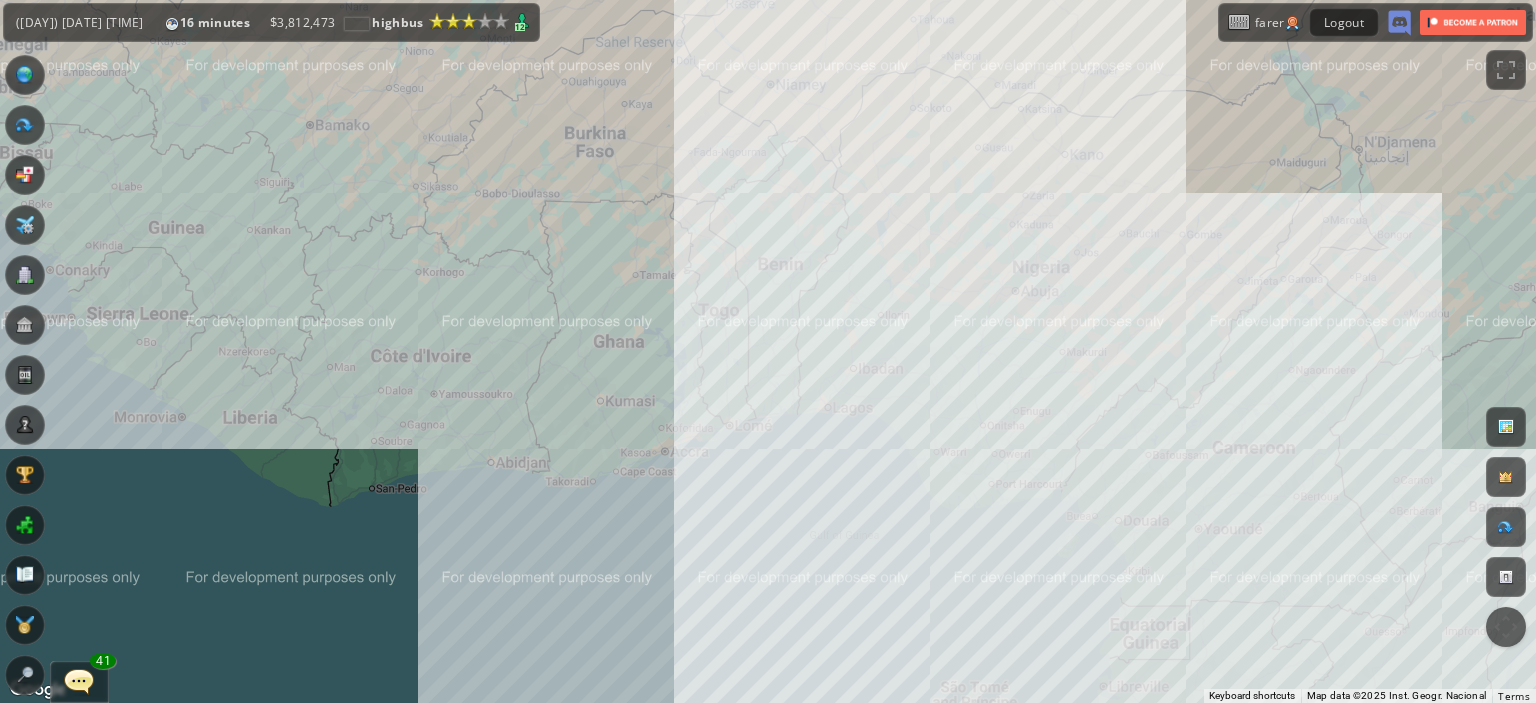 drag, startPoint x: 613, startPoint y: 382, endPoint x: 456, endPoint y: 302, distance: 176.20726 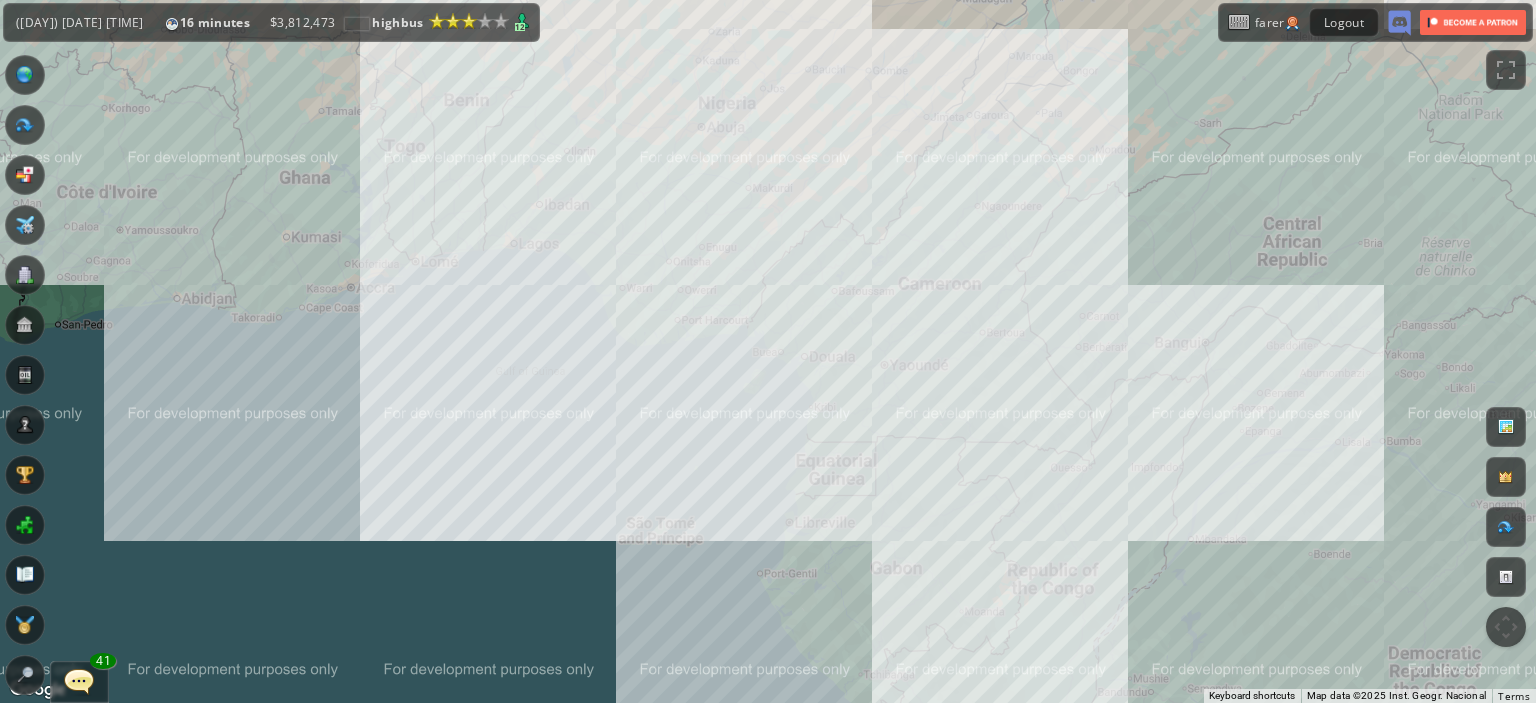 click on "To navigate, press the arrow keys." at bounding box center (768, 351) 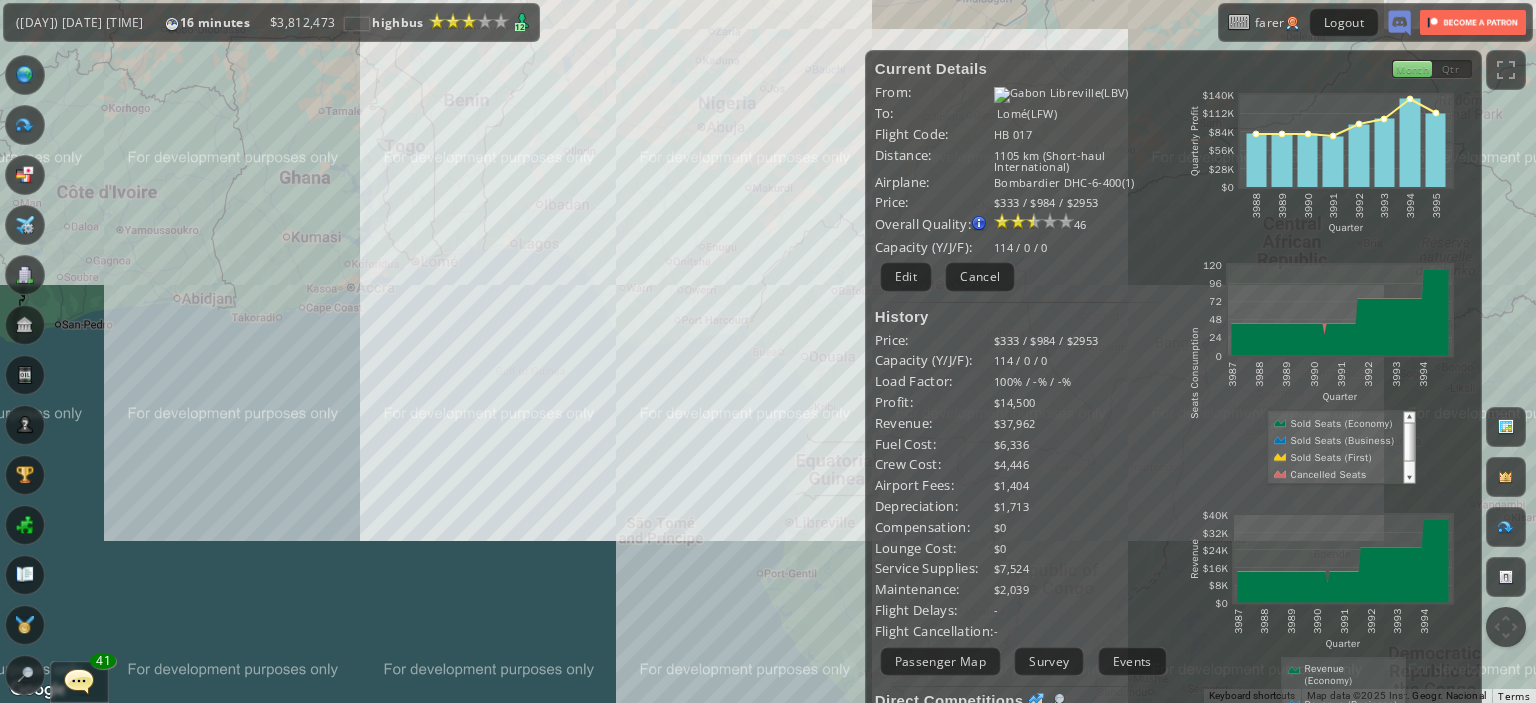 drag, startPoint x: 516, startPoint y: 467, endPoint x: 368, endPoint y: 441, distance: 150.26643 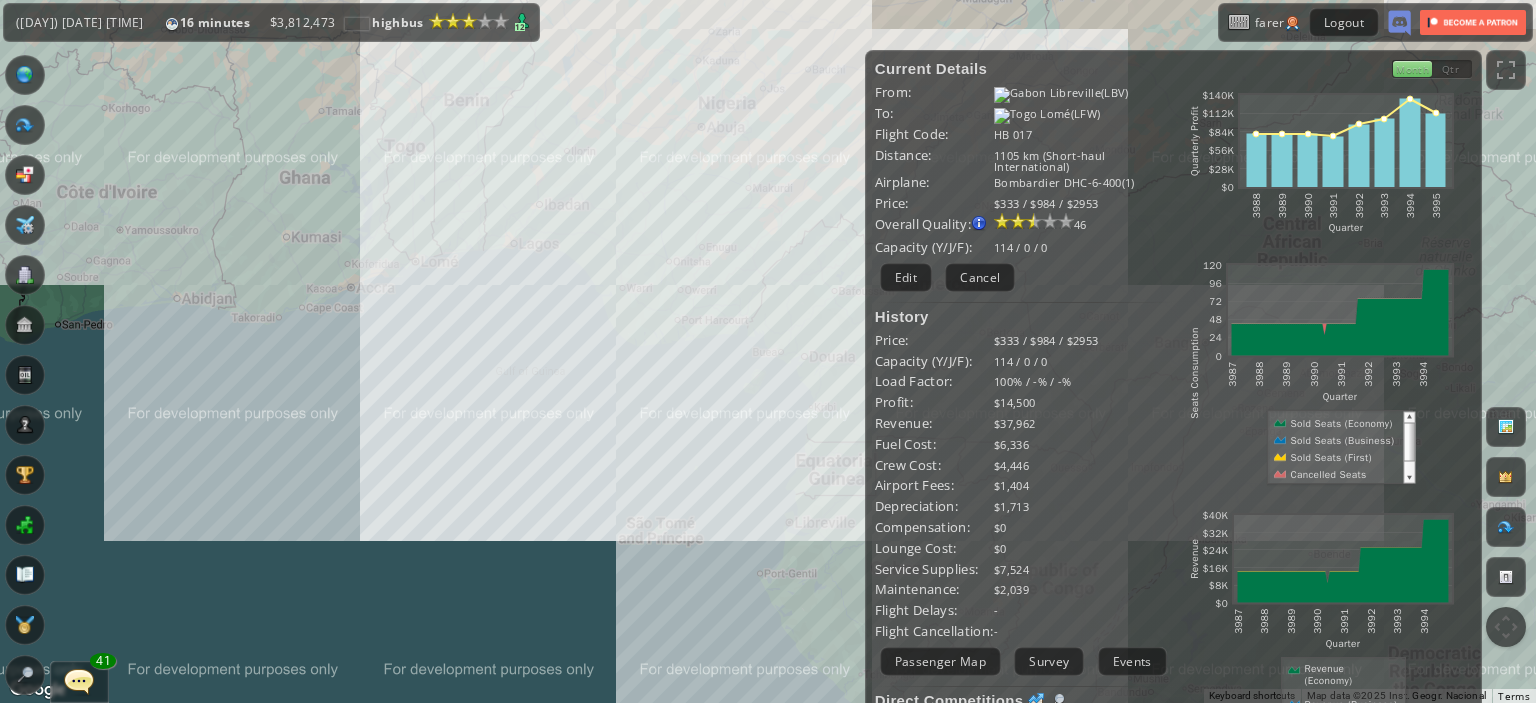 click on "To navigate, press the arrow keys." at bounding box center (768, 351) 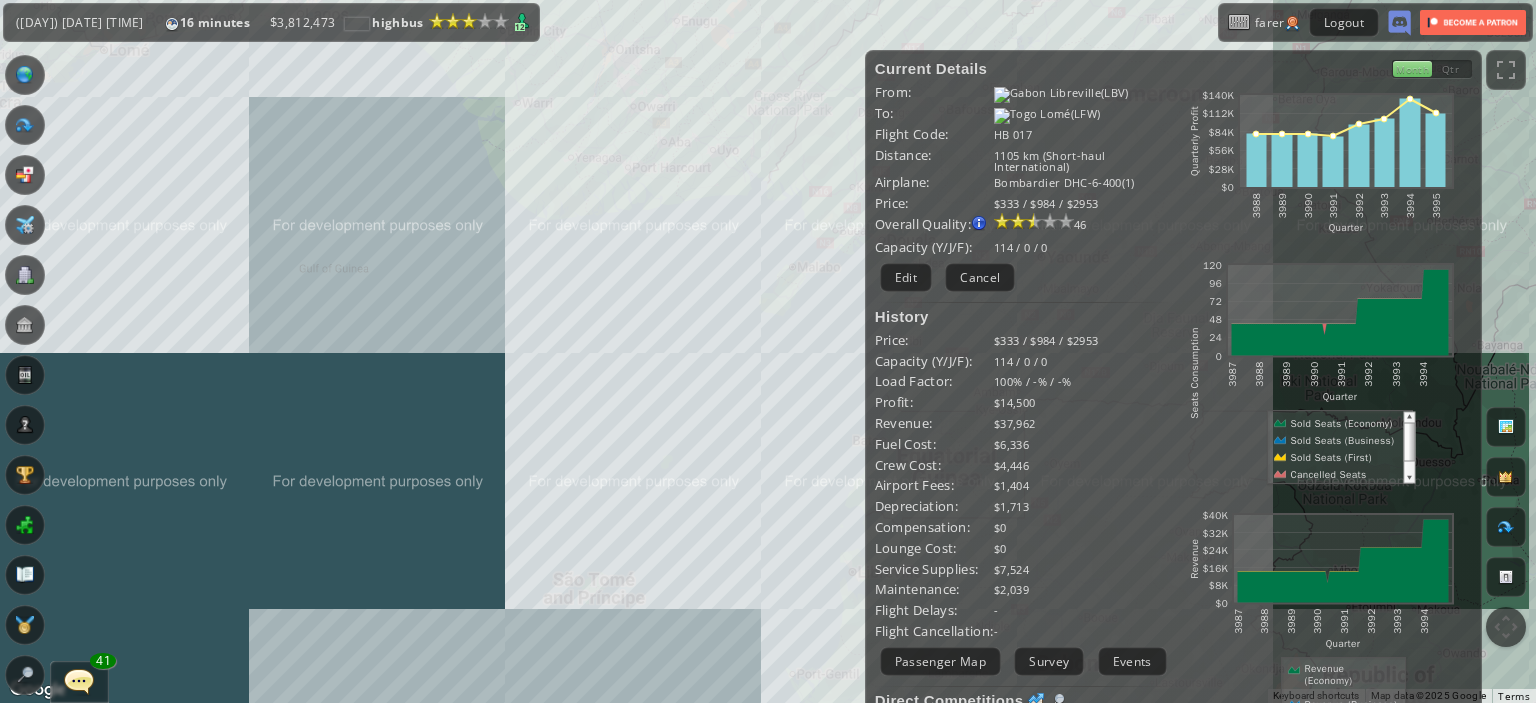 drag, startPoint x: 368, startPoint y: 441, endPoint x: 572, endPoint y: 527, distance: 221.38654 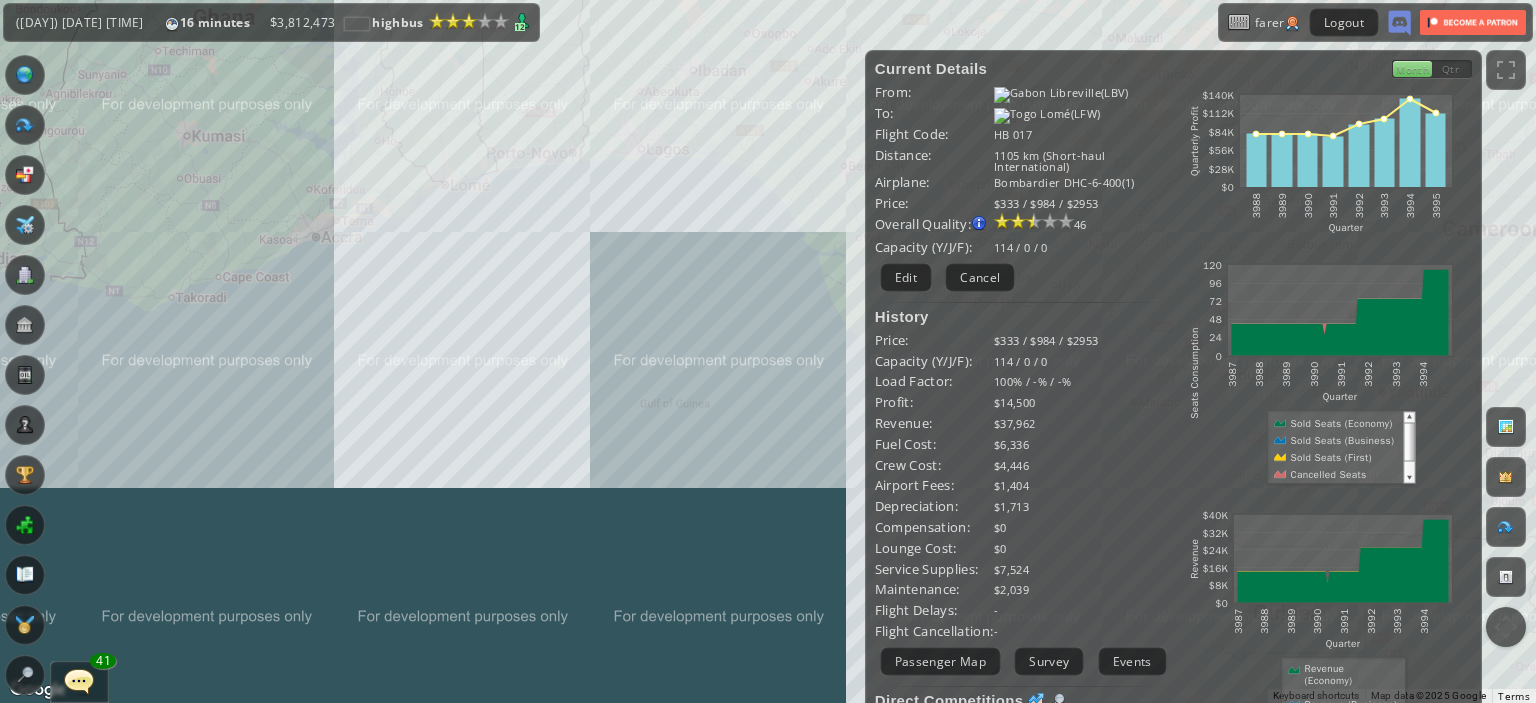 drag, startPoint x: 572, startPoint y: 527, endPoint x: 672, endPoint y: 598, distance: 122.641754 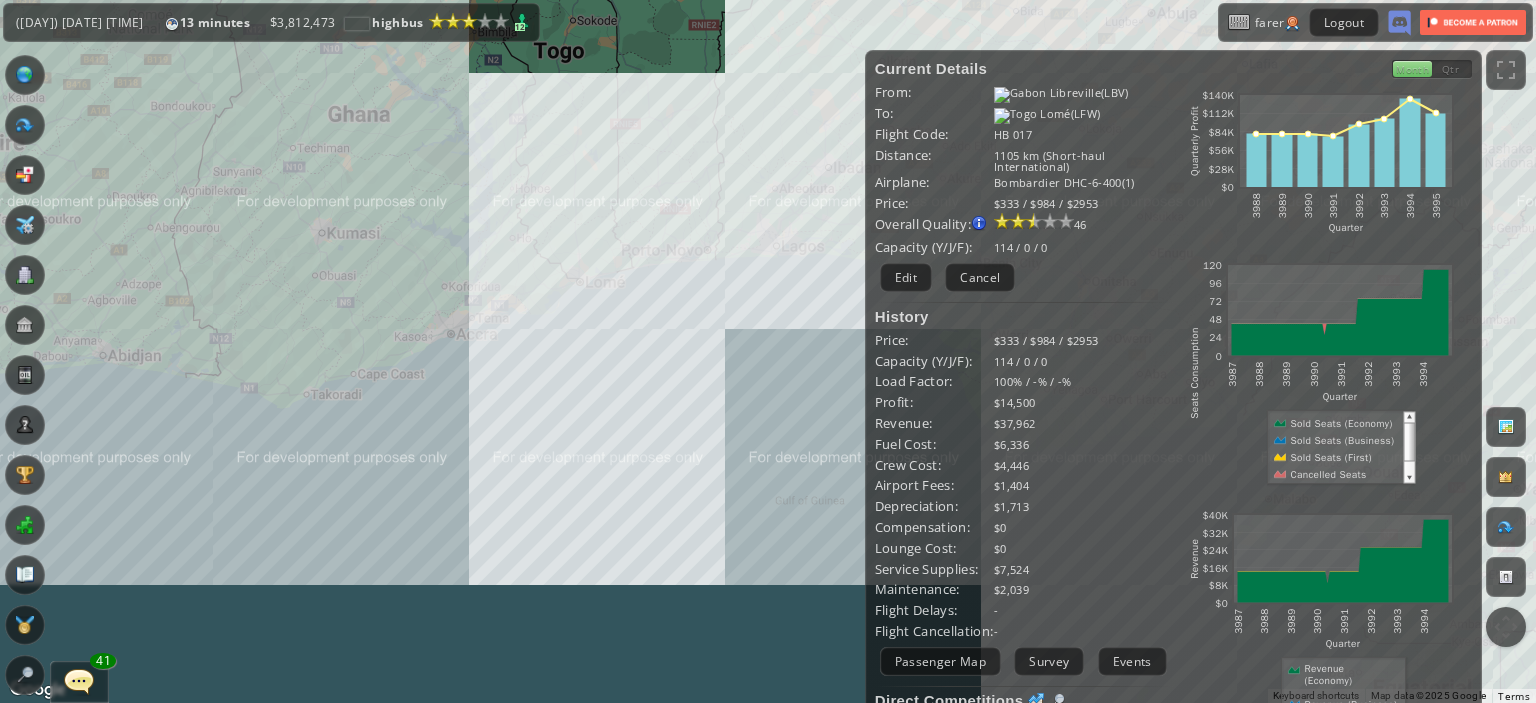 drag, startPoint x: 724, startPoint y: 480, endPoint x: 572, endPoint y: 530, distance: 160.0125 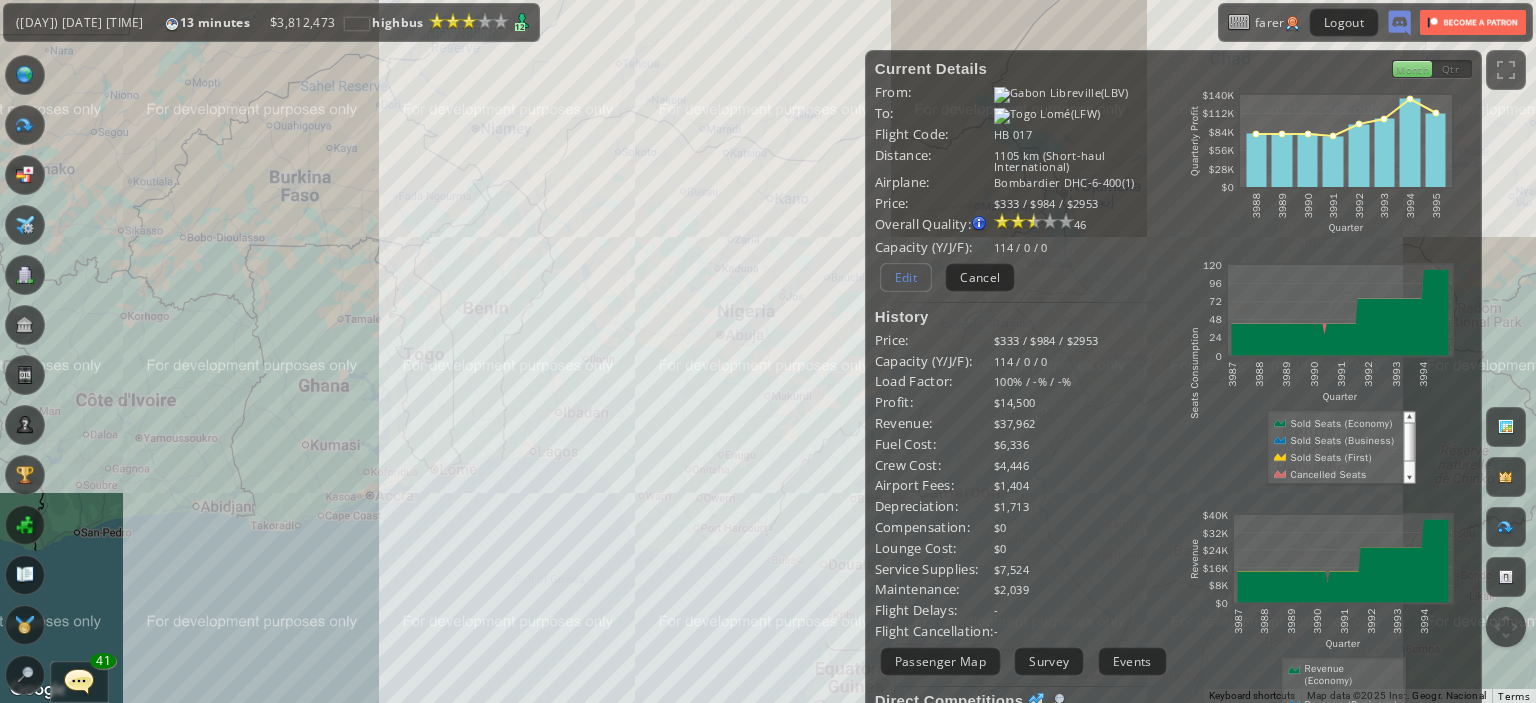 click on "Edit" at bounding box center (906, 277) 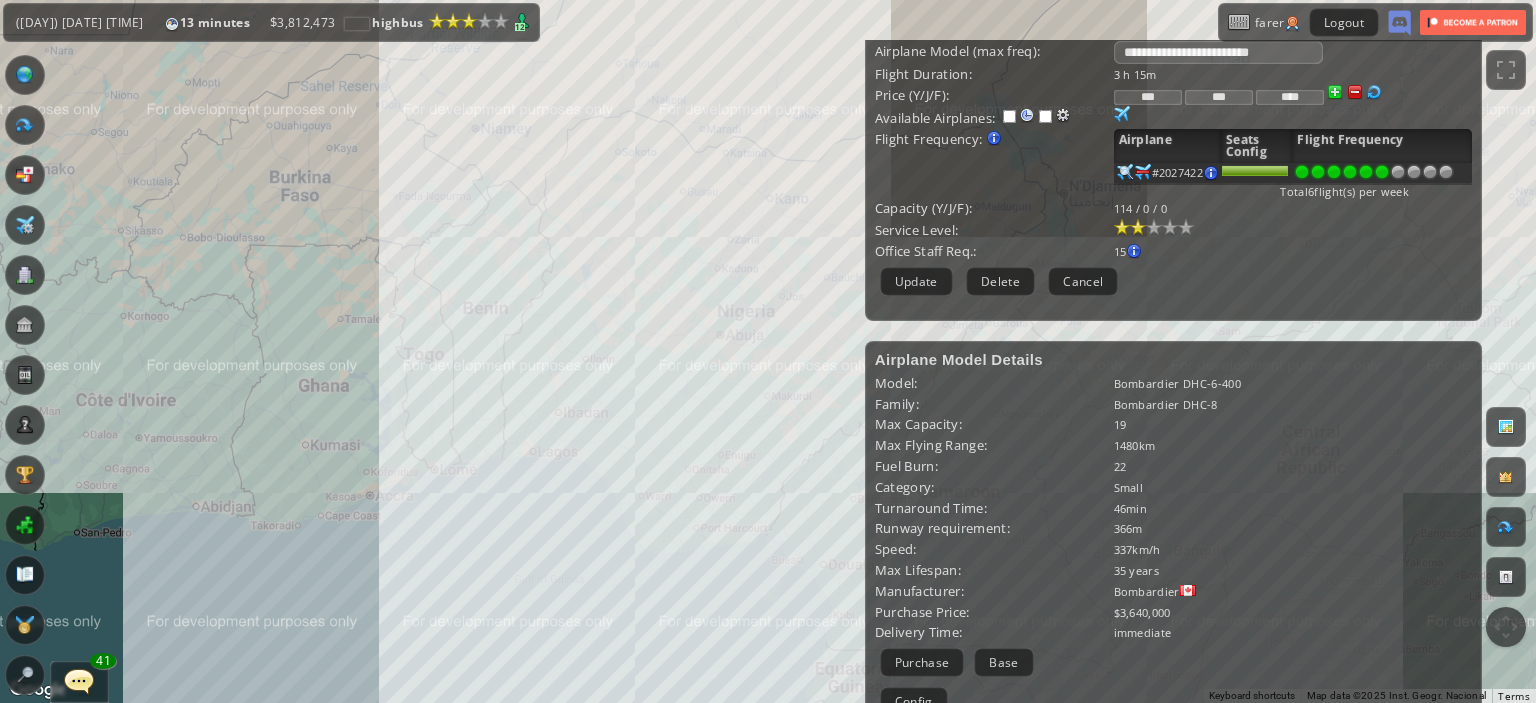 scroll, scrollTop: 122, scrollLeft: 0, axis: vertical 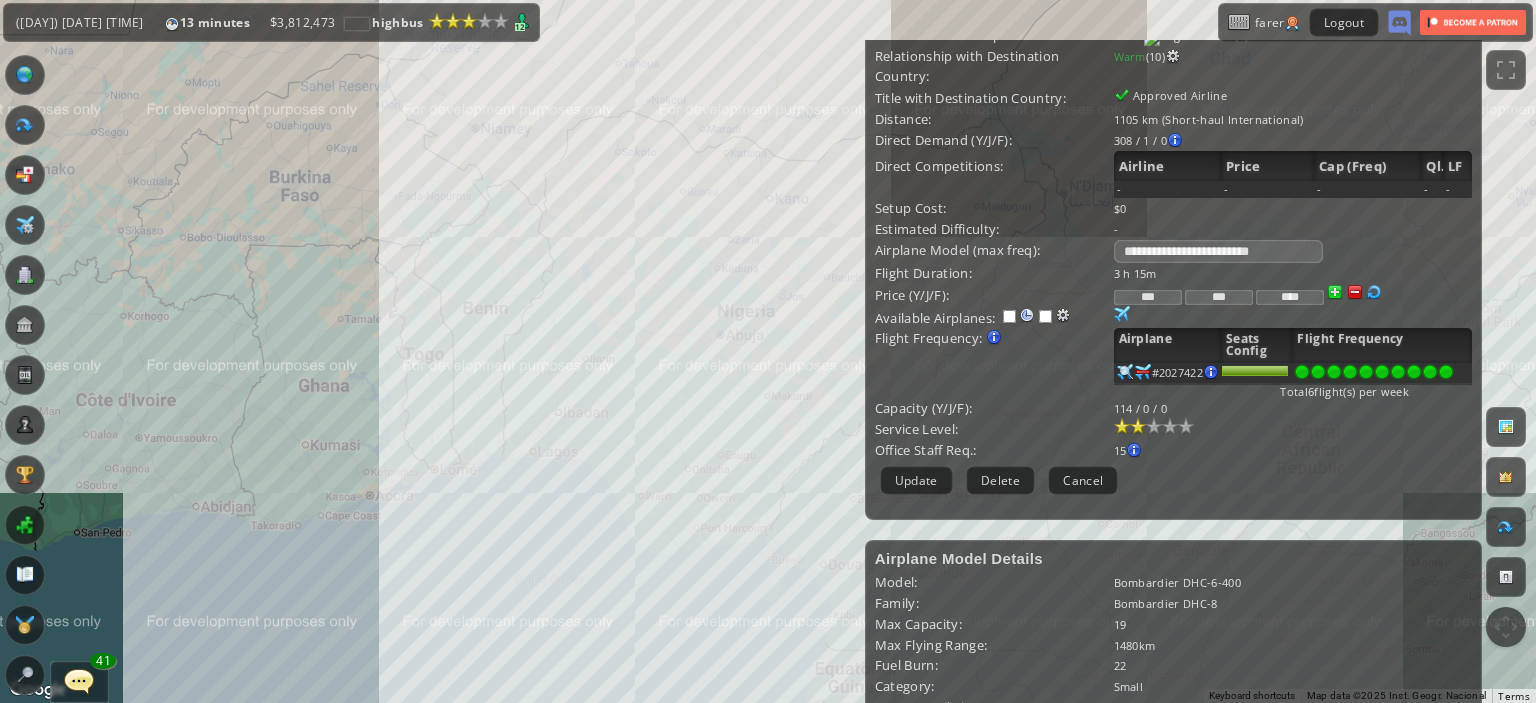 click at bounding box center [1446, 372] 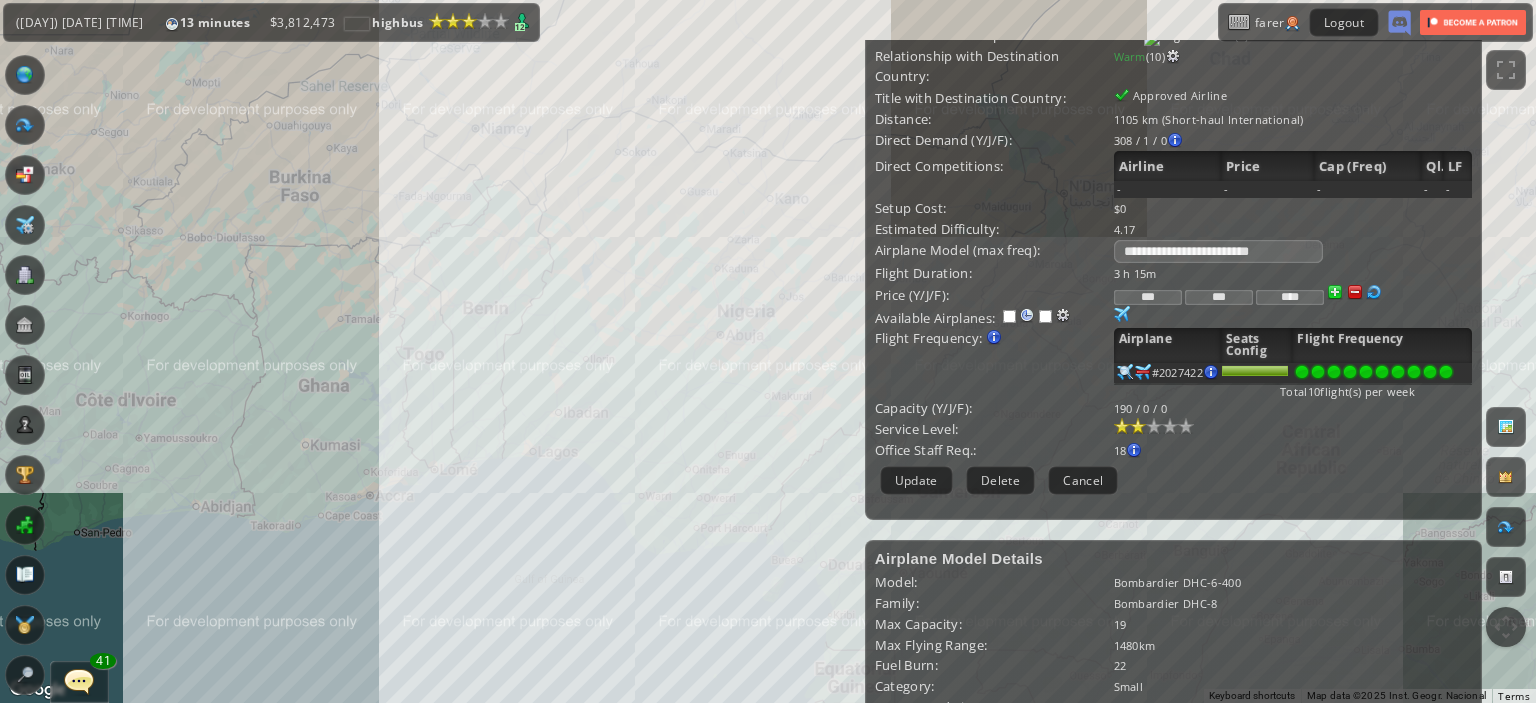 scroll, scrollTop: 0, scrollLeft: 0, axis: both 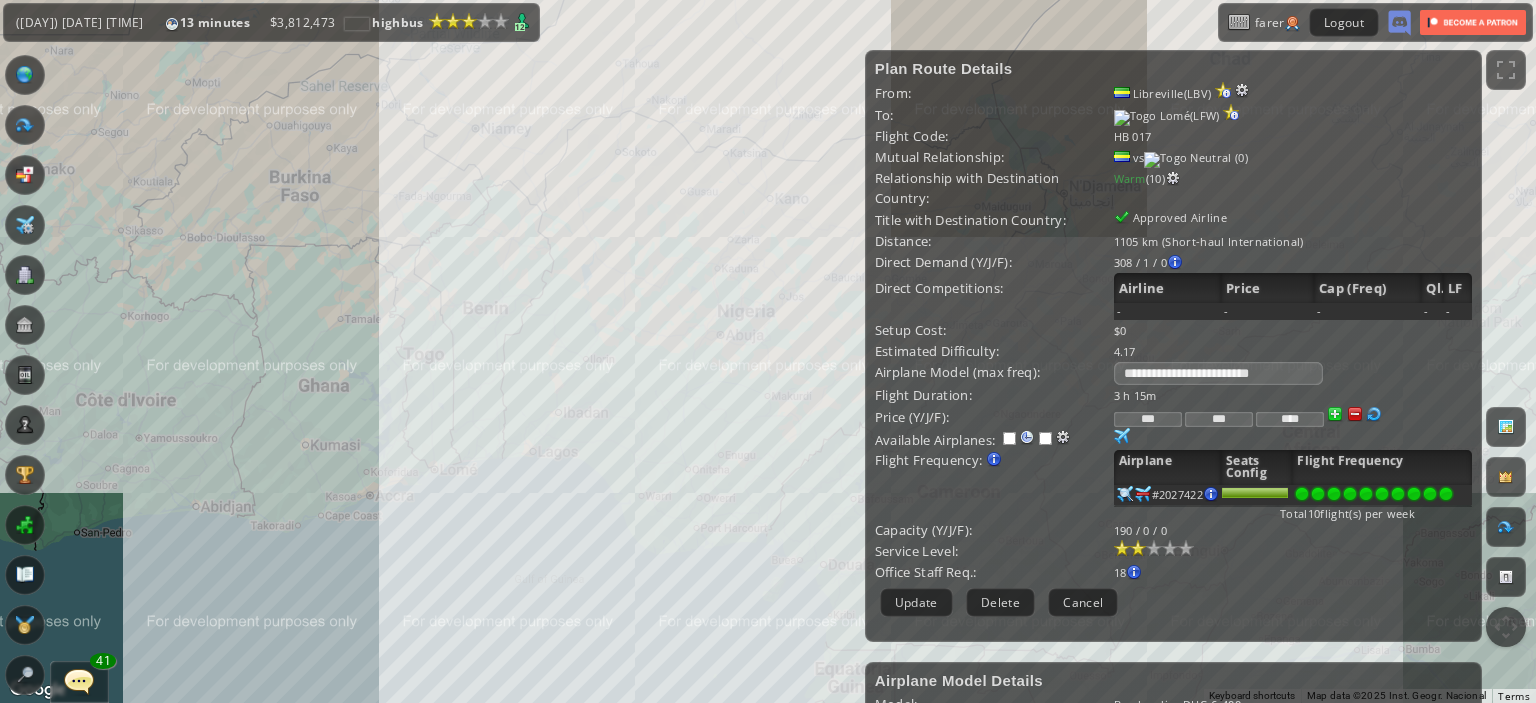 drag, startPoint x: 566, startPoint y: 434, endPoint x: 359, endPoint y: 242, distance: 282.3349 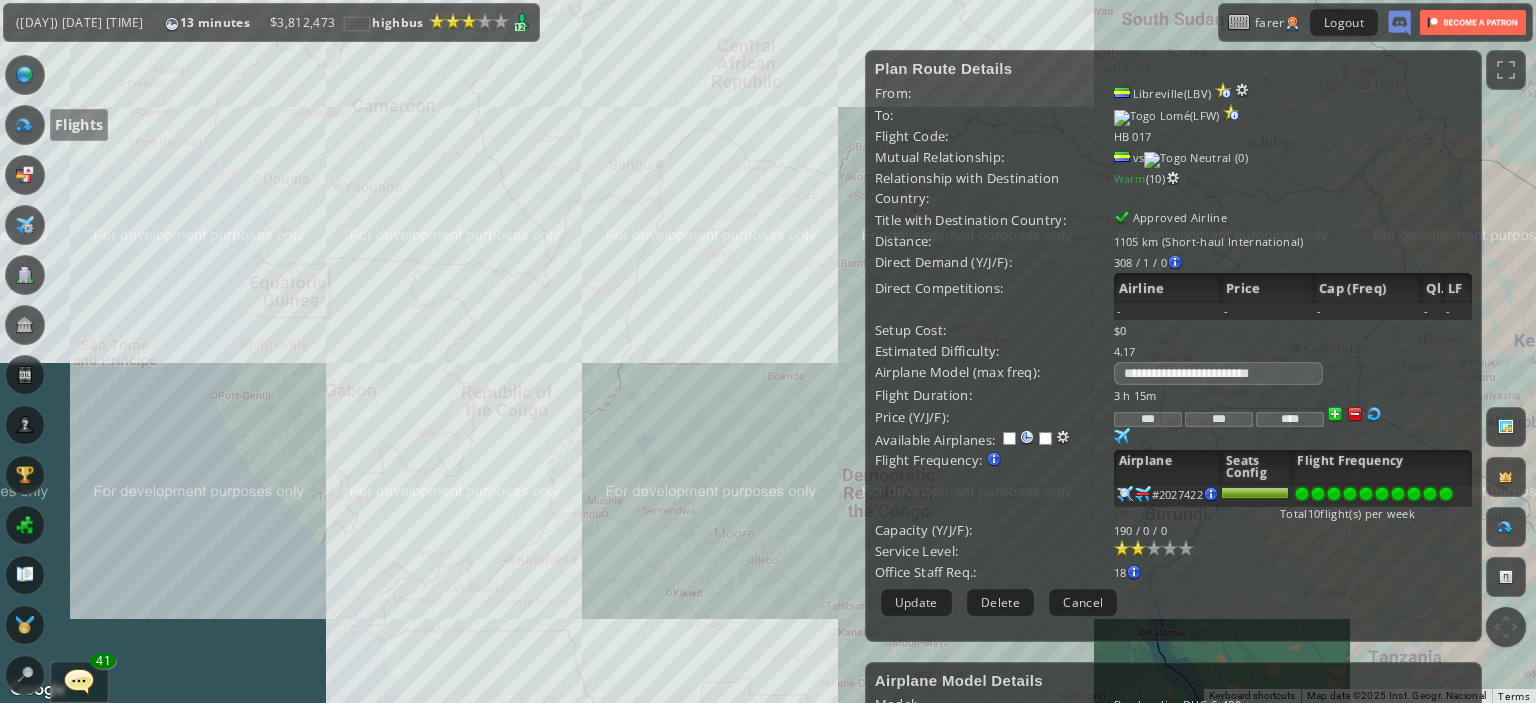 click at bounding box center [25, 125] 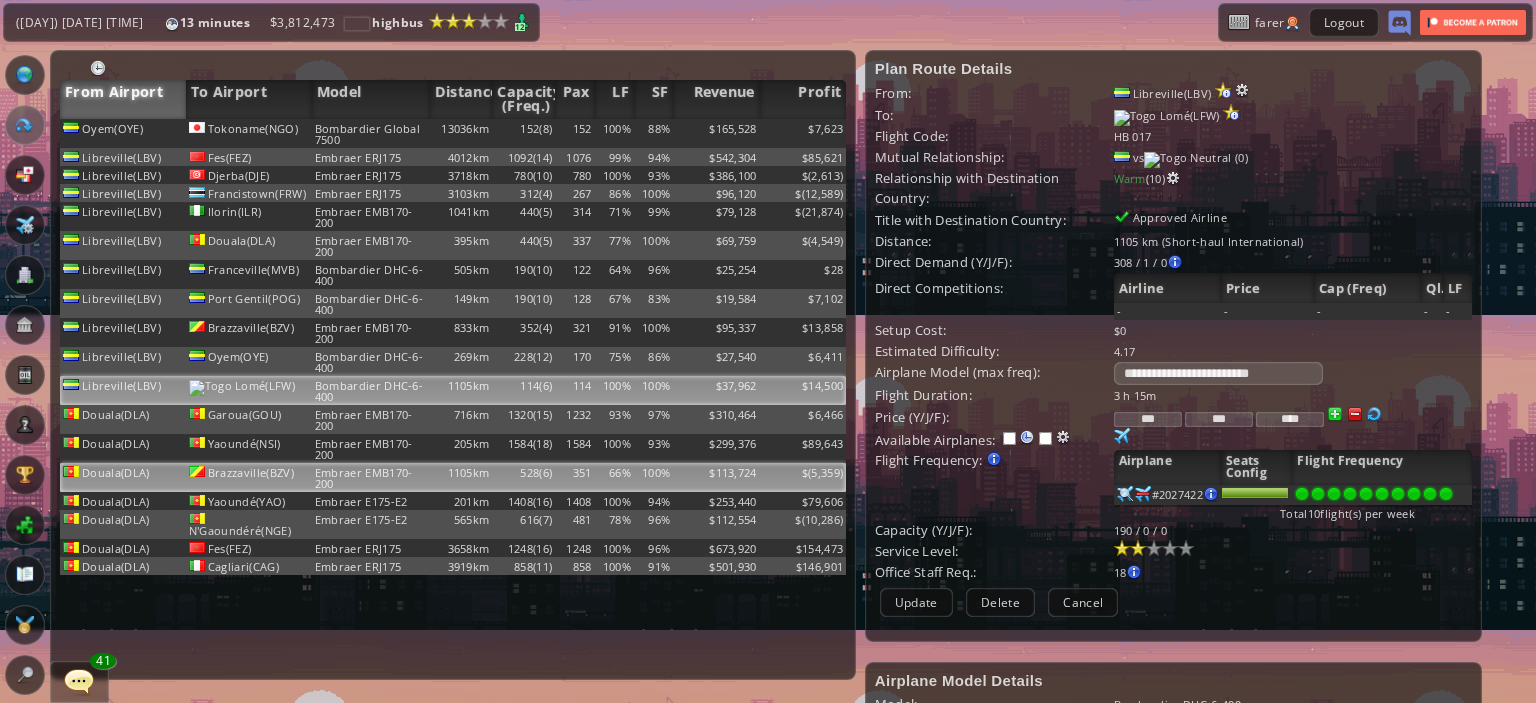 click on "Embraer EMB170-200" at bounding box center [371, 133] 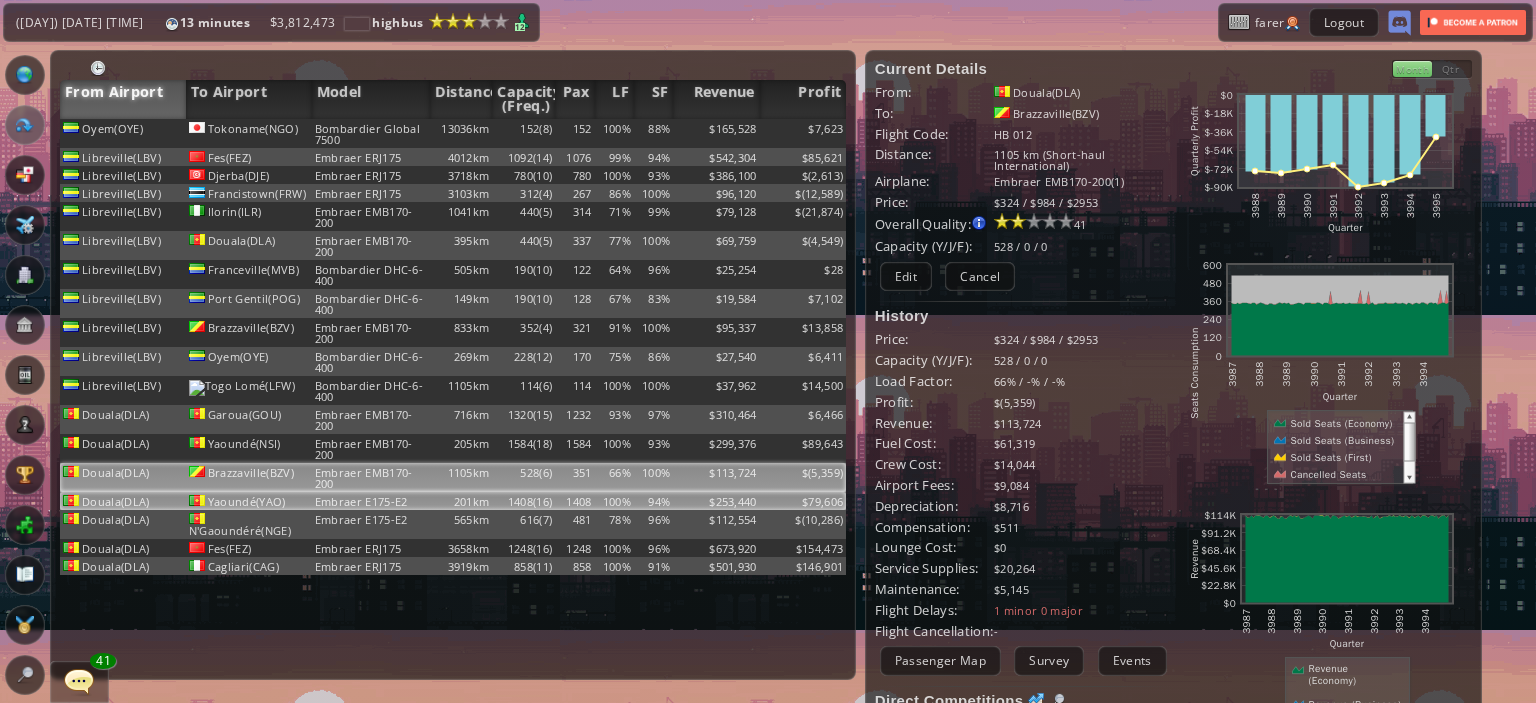 click on "Embraer E175-E2" at bounding box center (371, 133) 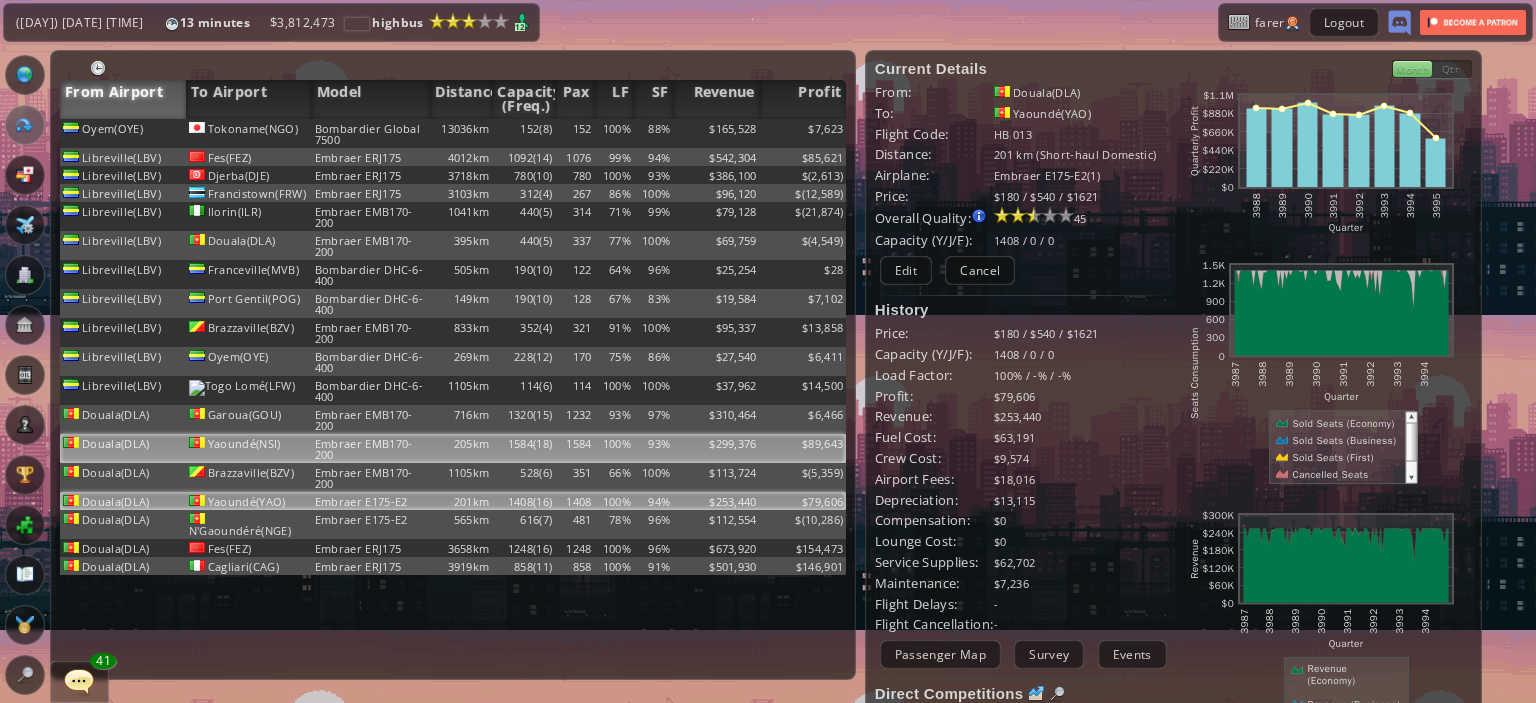 click on "205km" at bounding box center (461, 133) 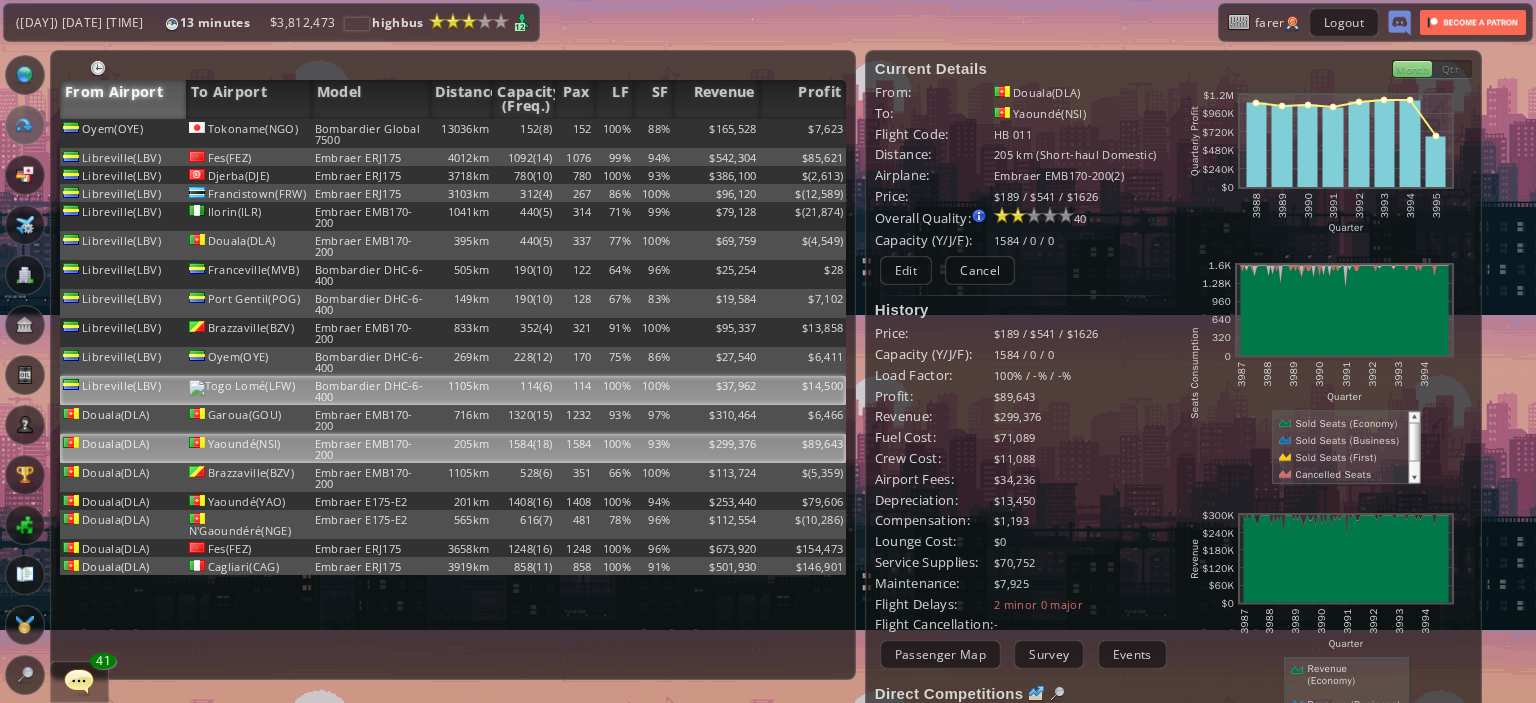 click on "1105km" at bounding box center [461, 133] 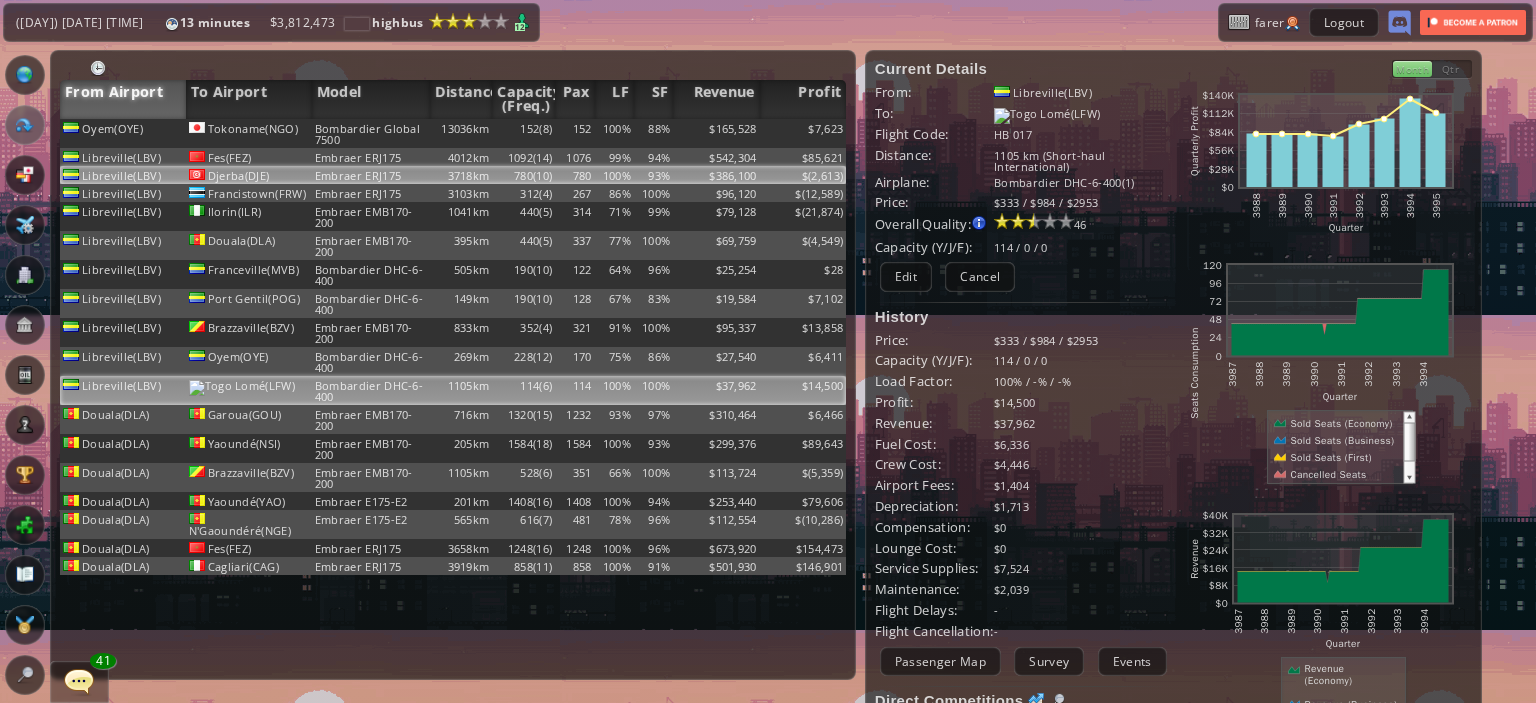 click on "93%" at bounding box center (653, 133) 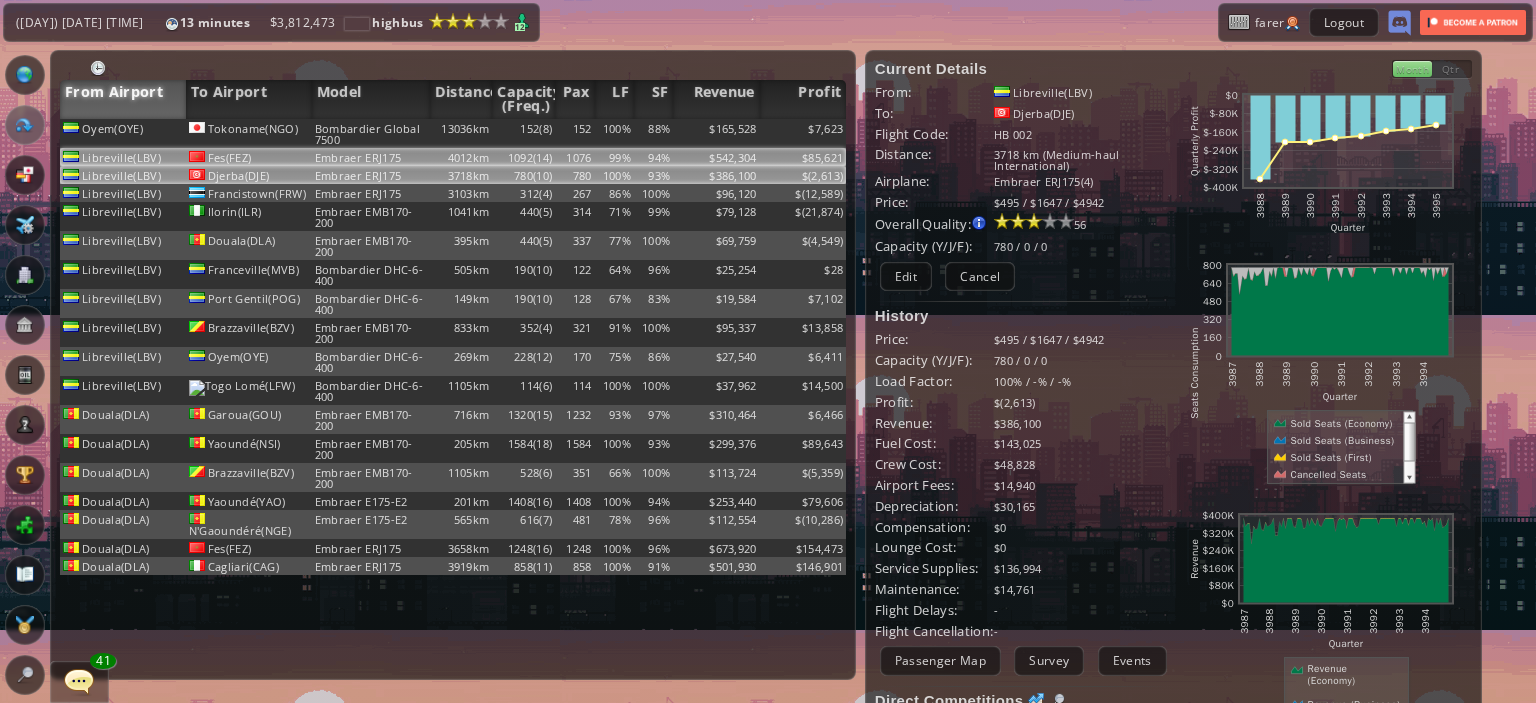 click on "94%" at bounding box center (653, 133) 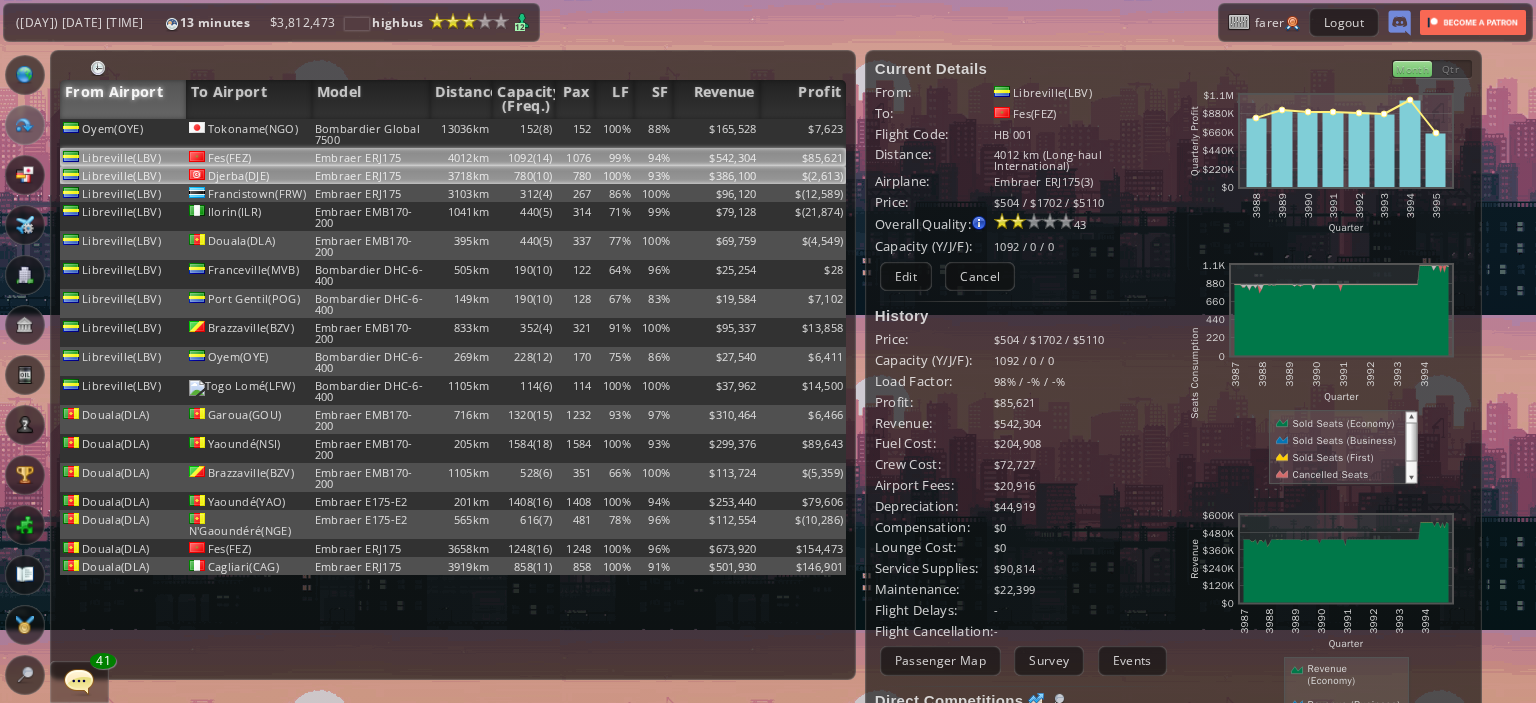 click on "93%" at bounding box center [653, 133] 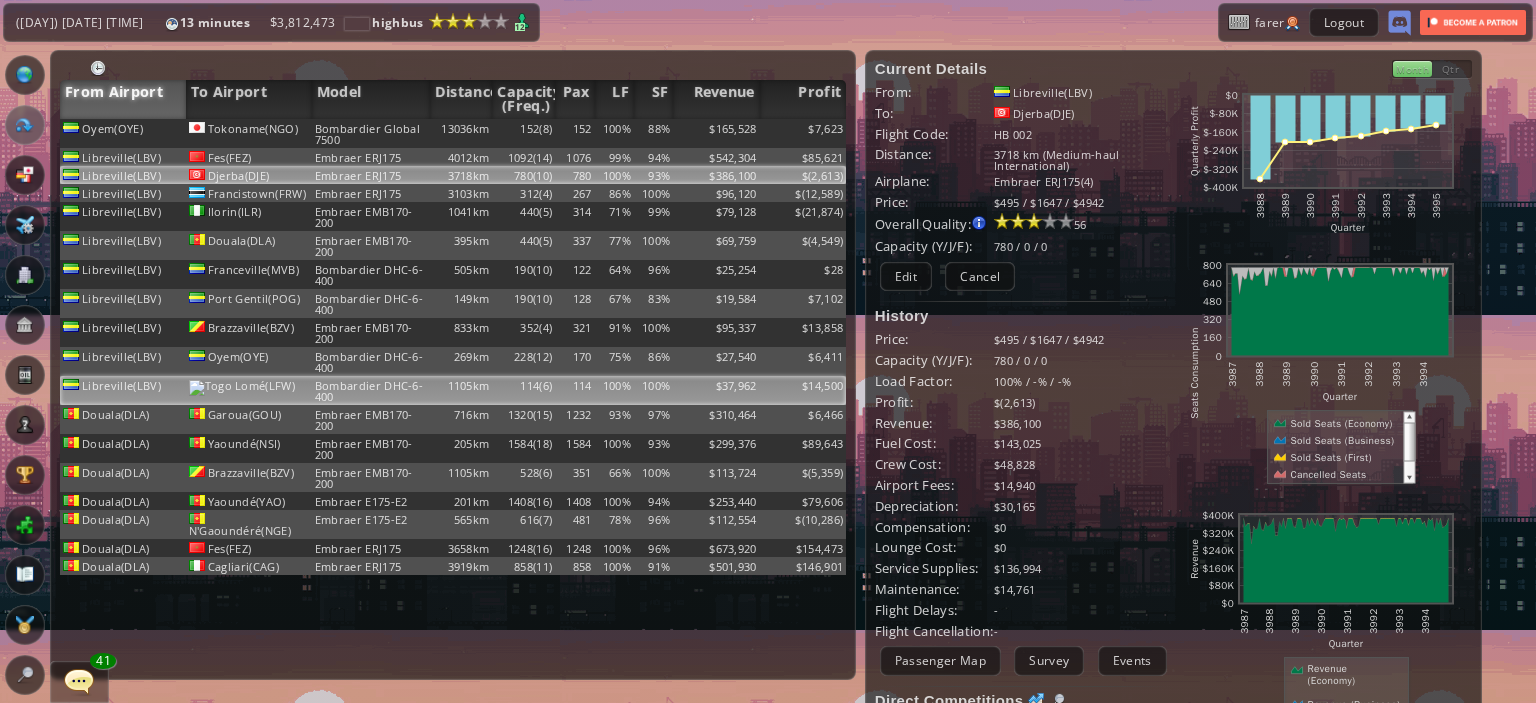click on "114(6)" at bounding box center [523, 133] 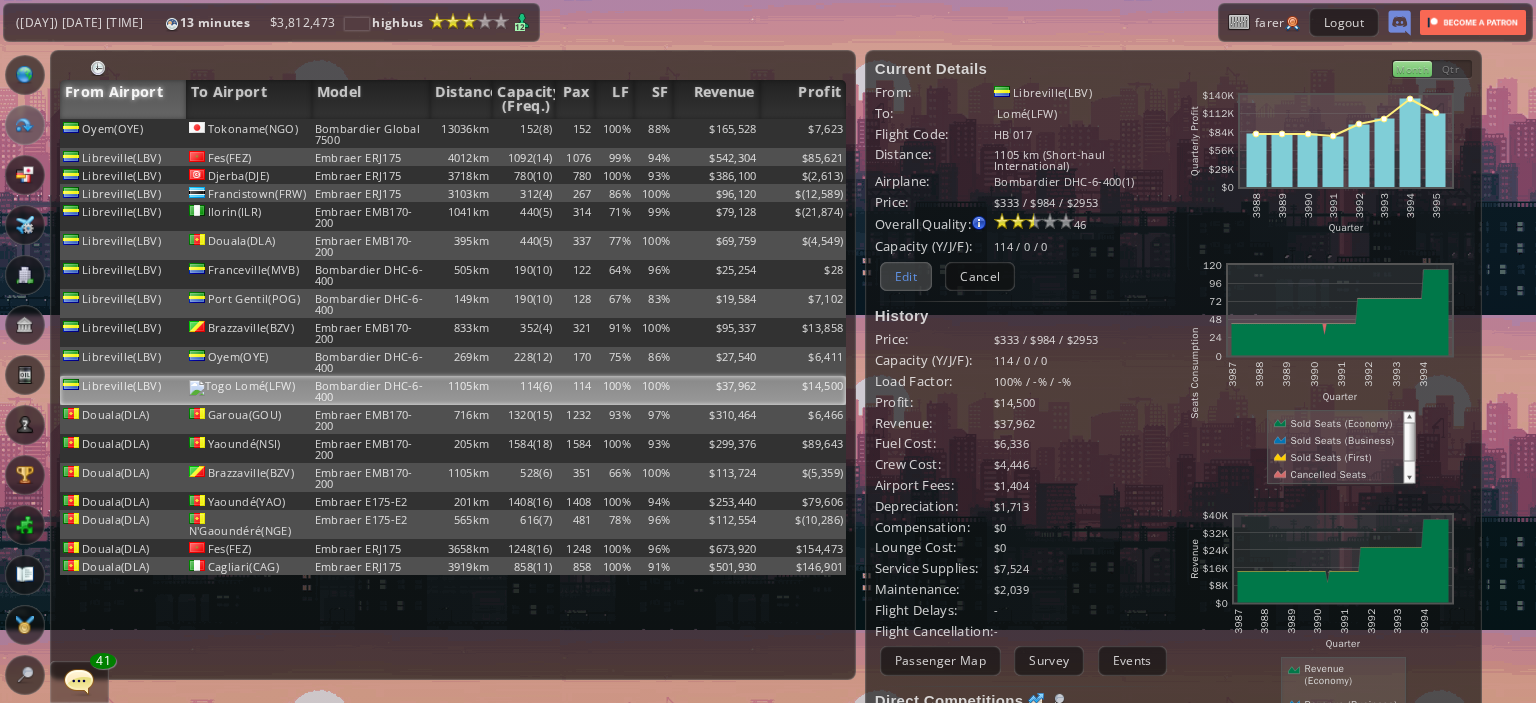click on "Edit" at bounding box center [906, 276] 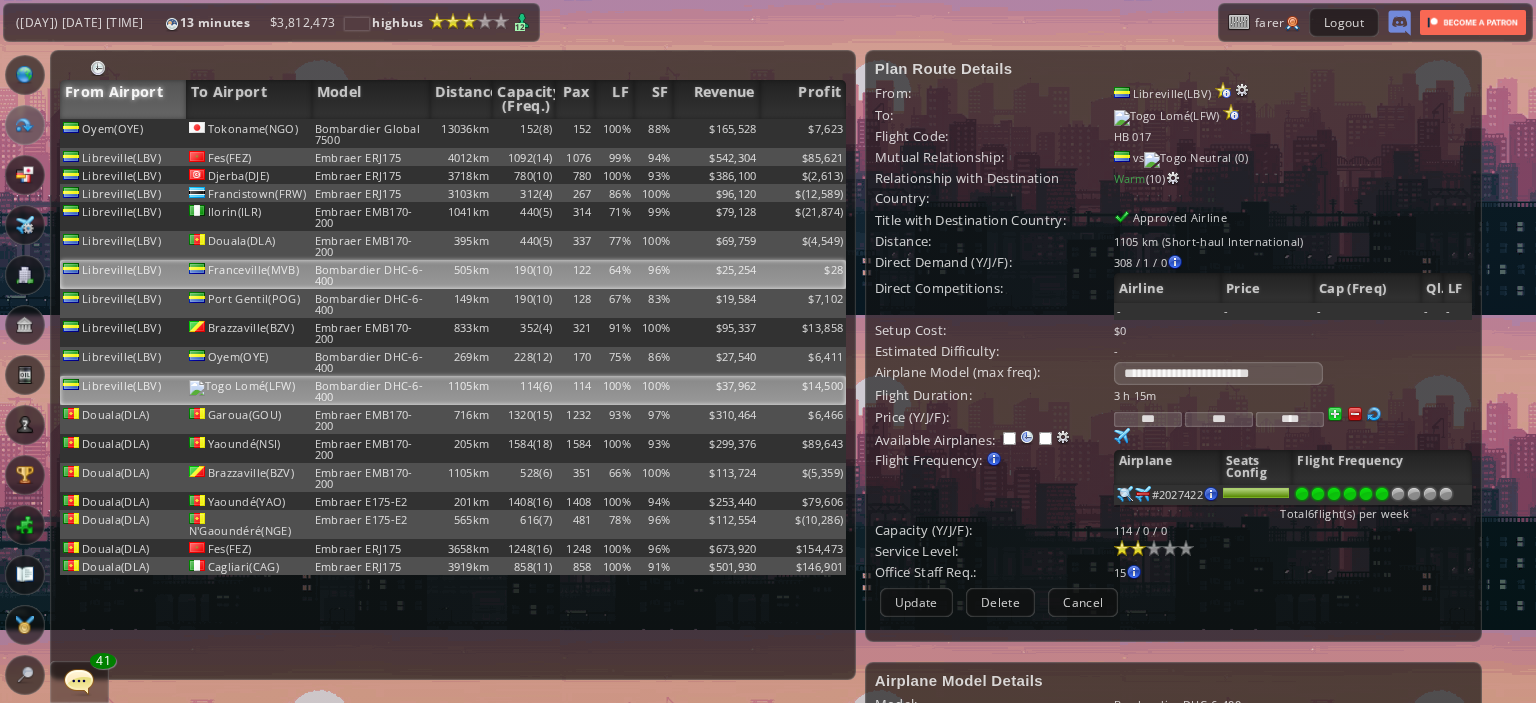 click on "$25,254" at bounding box center [716, 133] 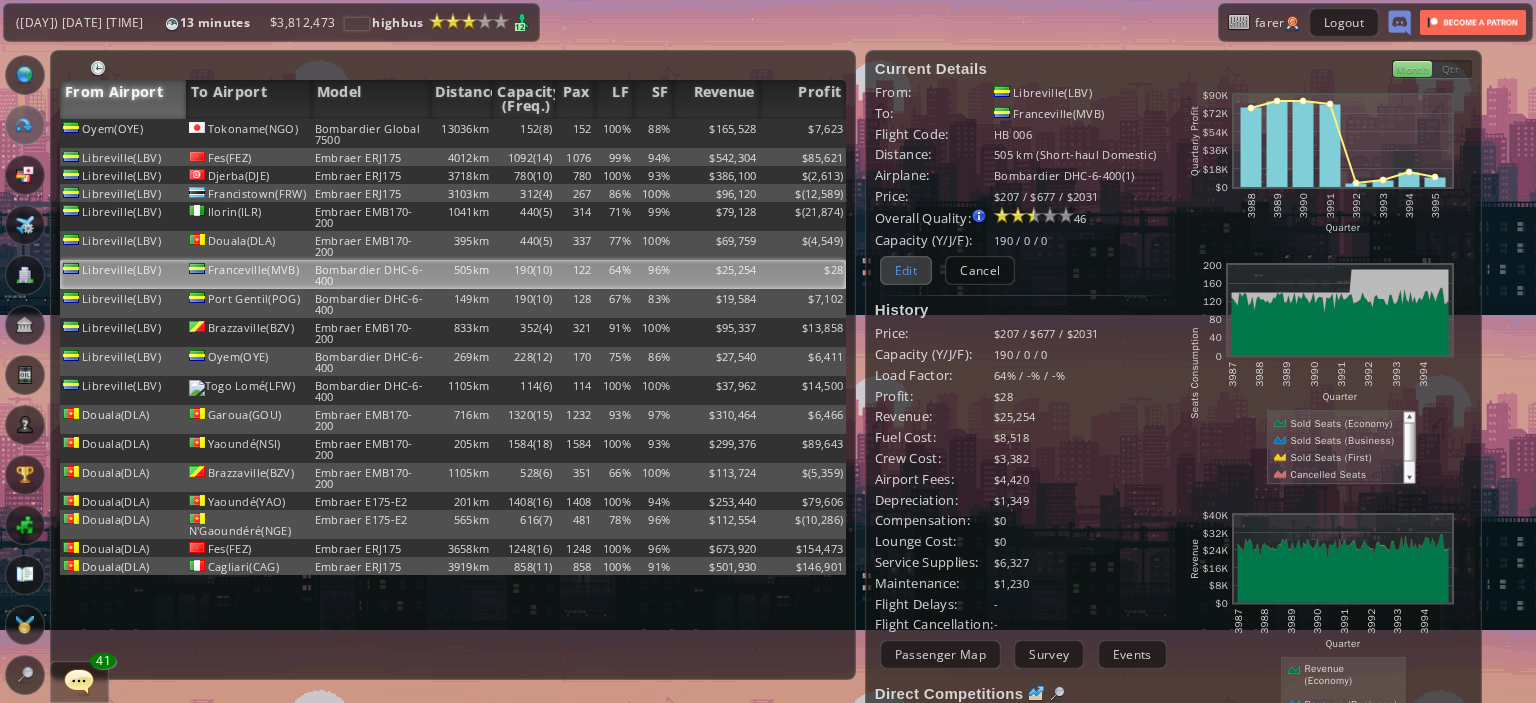 click on "Edit" at bounding box center [906, 270] 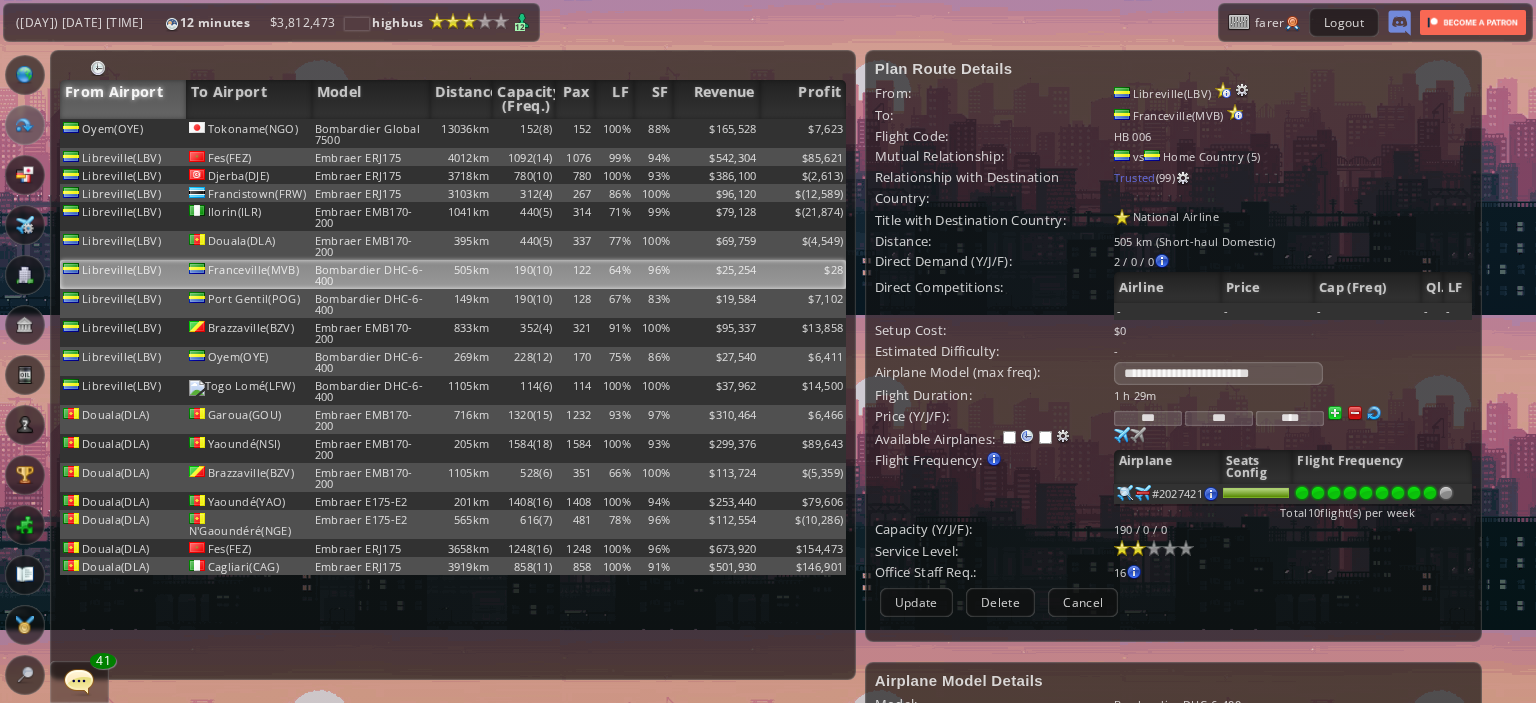 click at bounding box center (1430, 493) 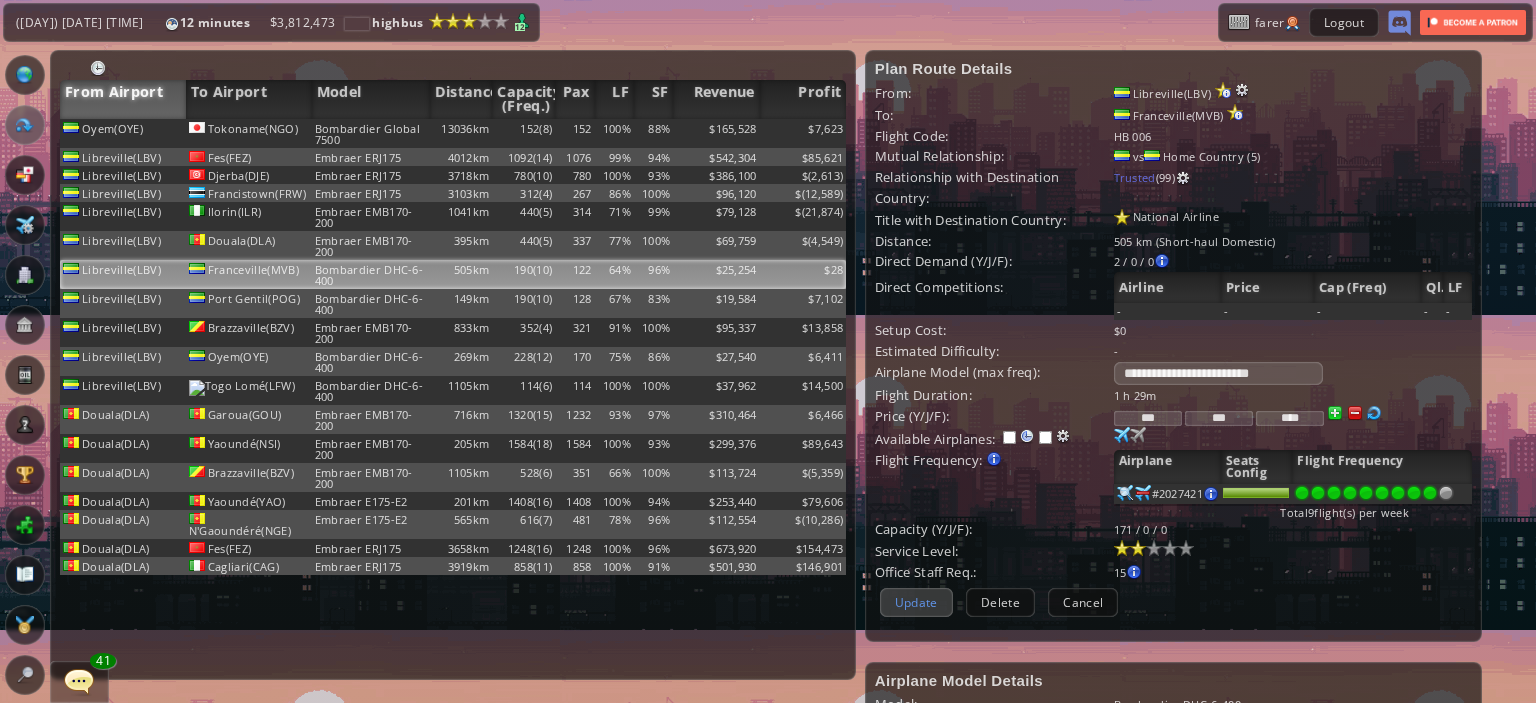 click on "Update" at bounding box center (916, 602) 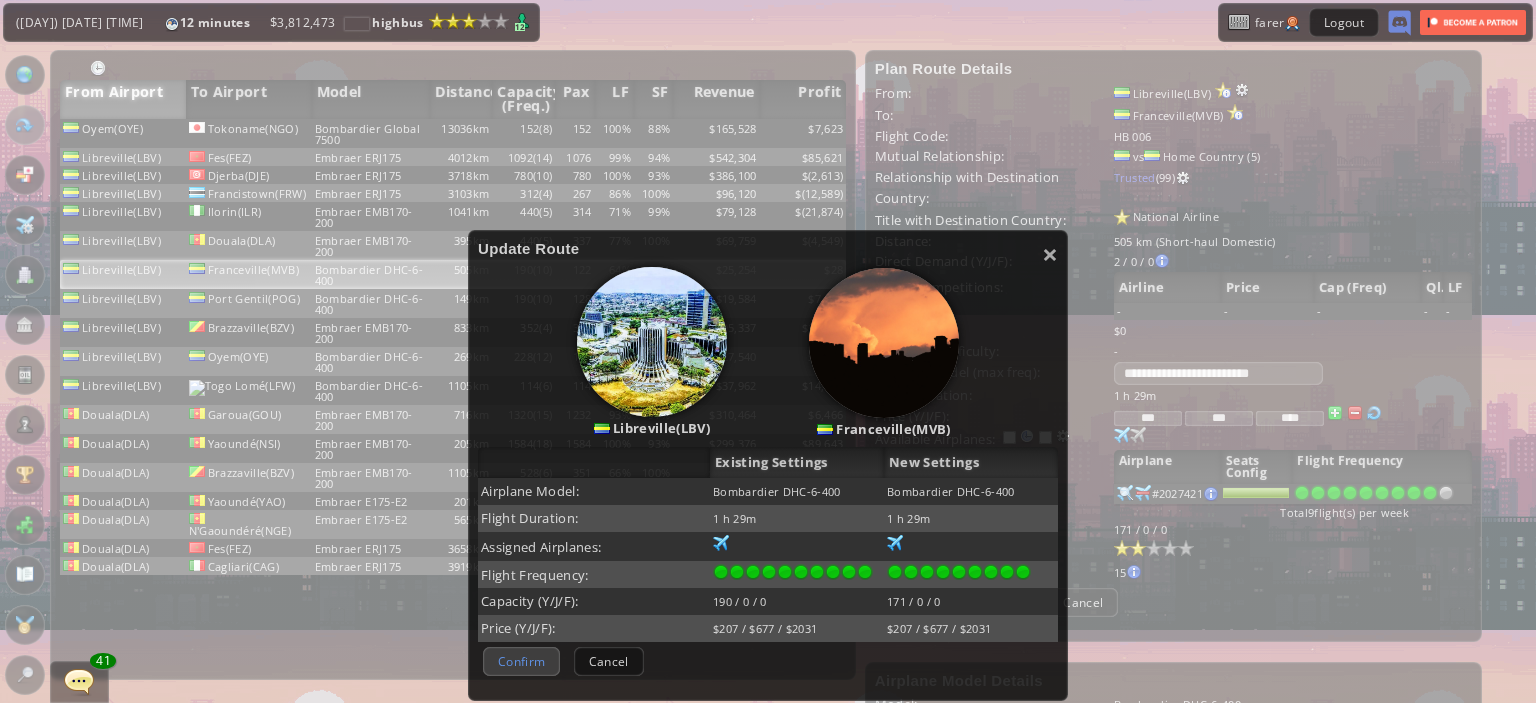 click on "Confirm" at bounding box center (521, 661) 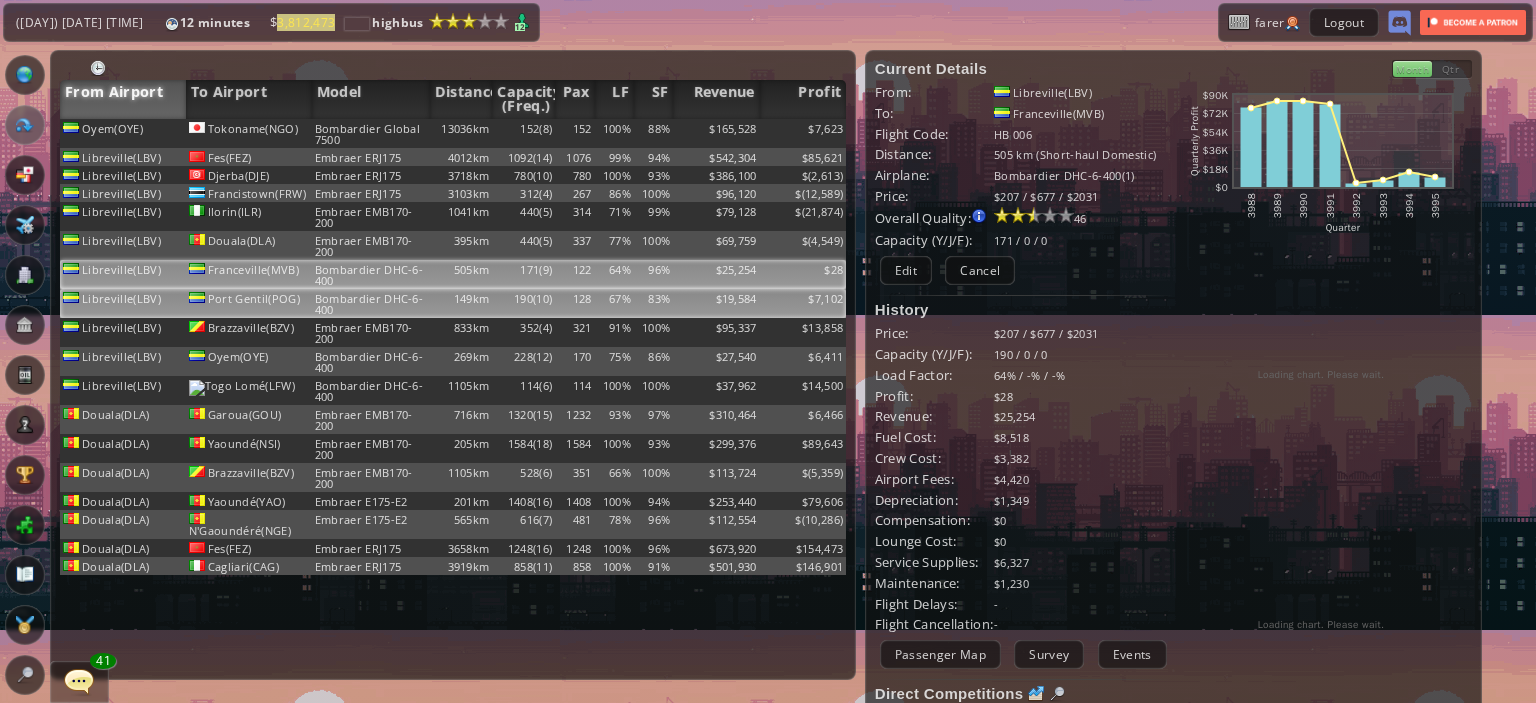 click on "Bombardier DHC-6-400" at bounding box center [371, 133] 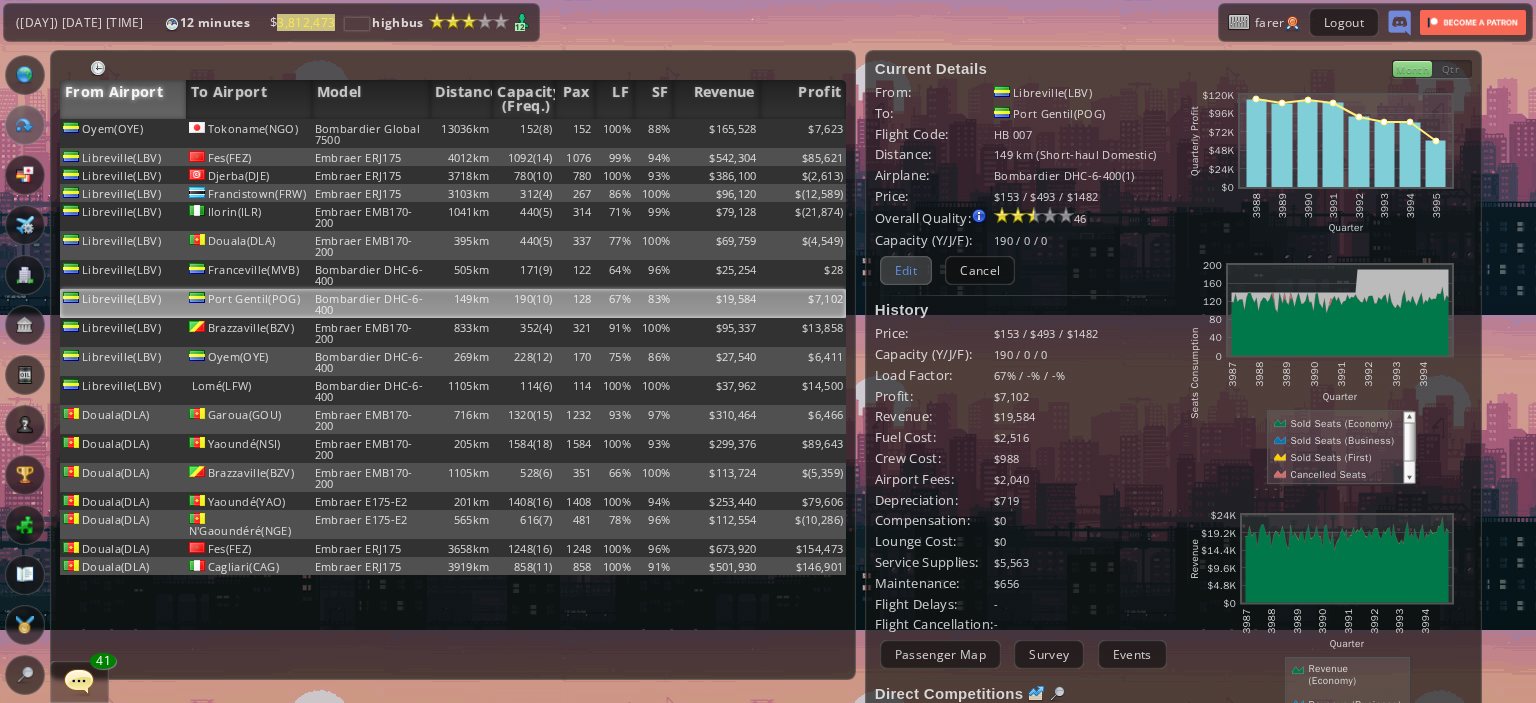 click on "Edit" at bounding box center [906, 270] 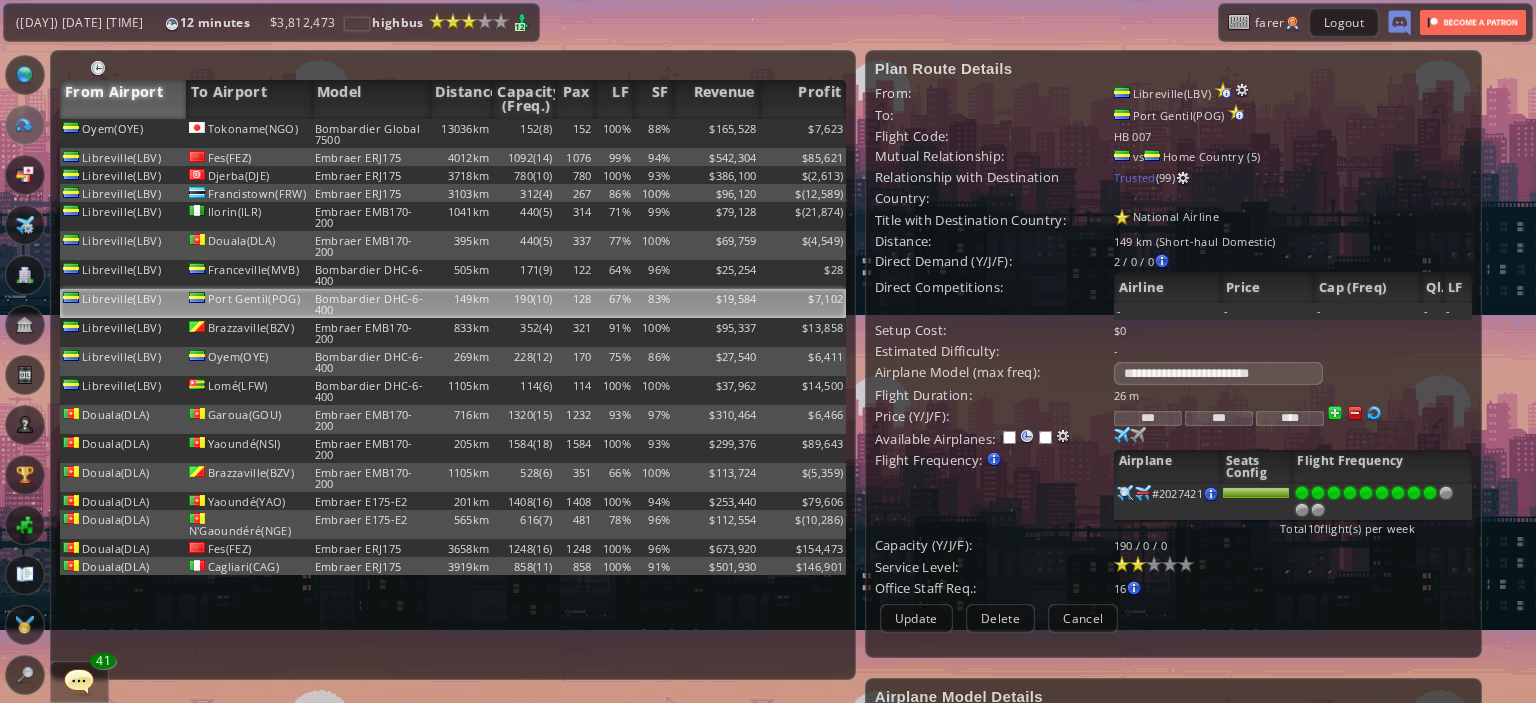 click at bounding box center (1430, 493) 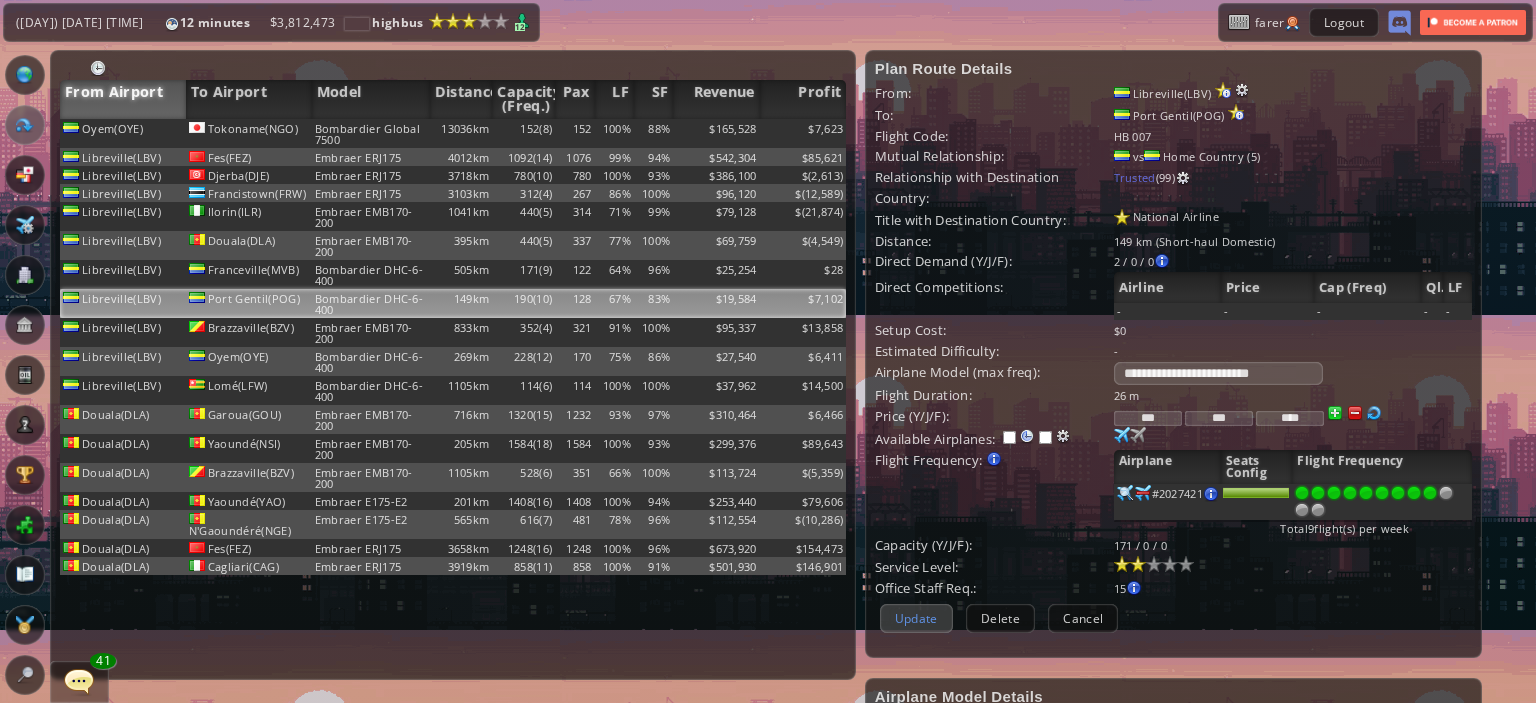 click on "Update" at bounding box center [916, 618] 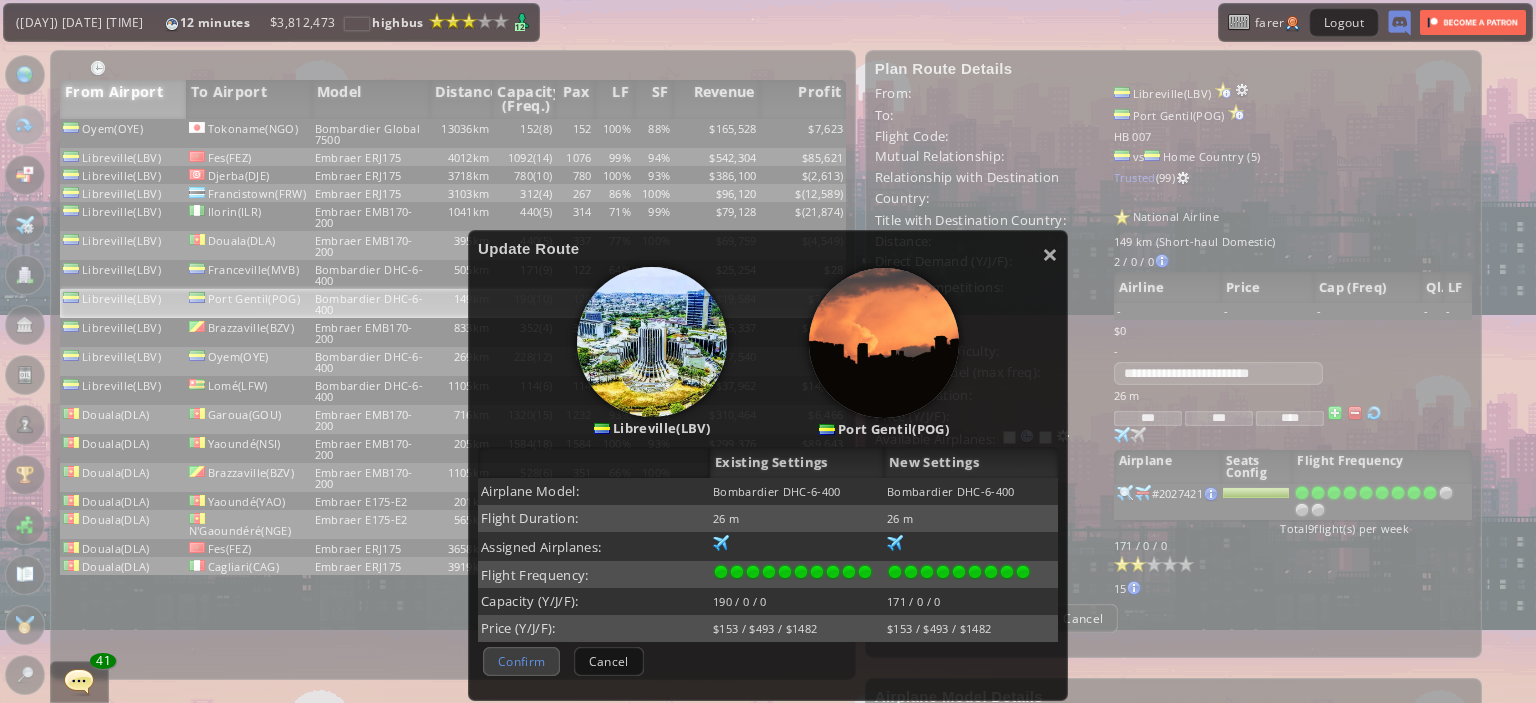 click on "Confirm" at bounding box center (521, 661) 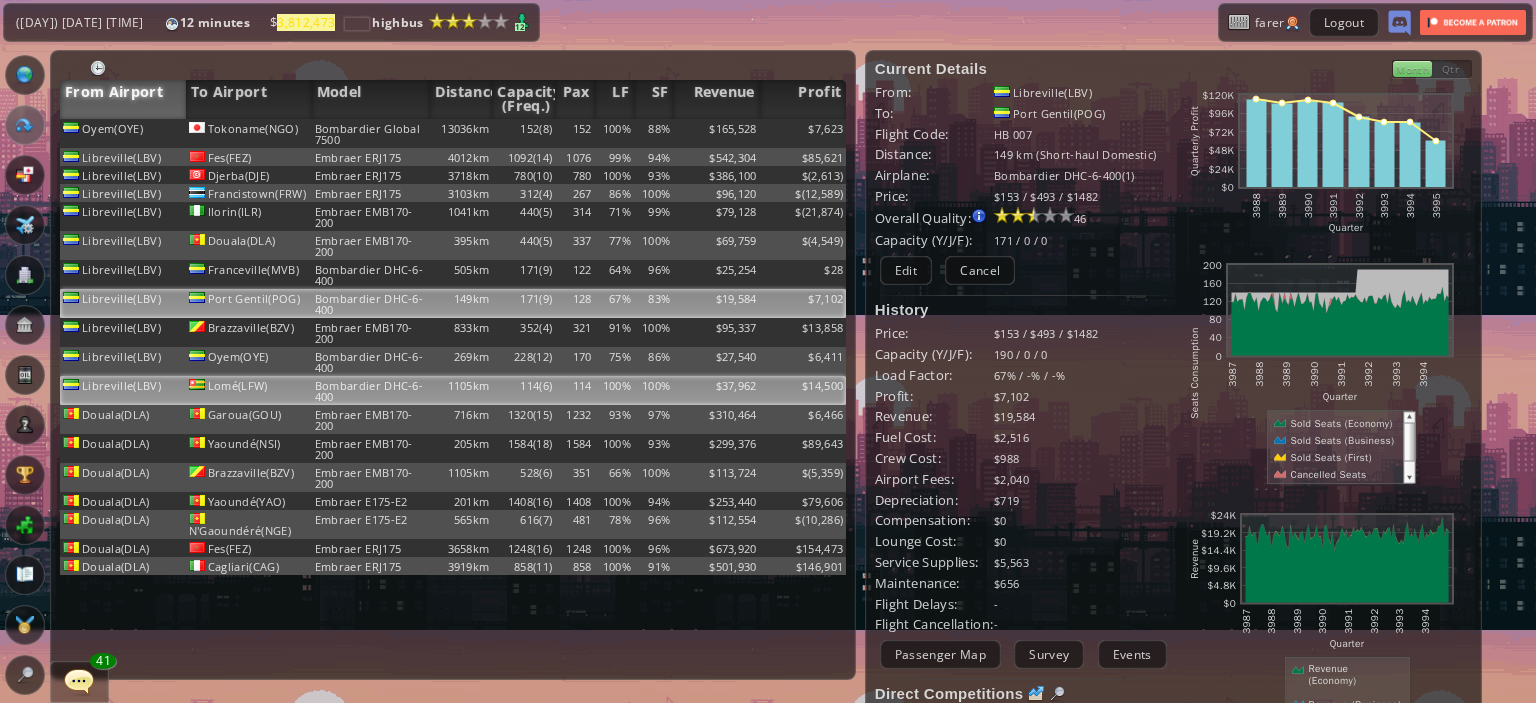 click on "1105km" at bounding box center [461, 133] 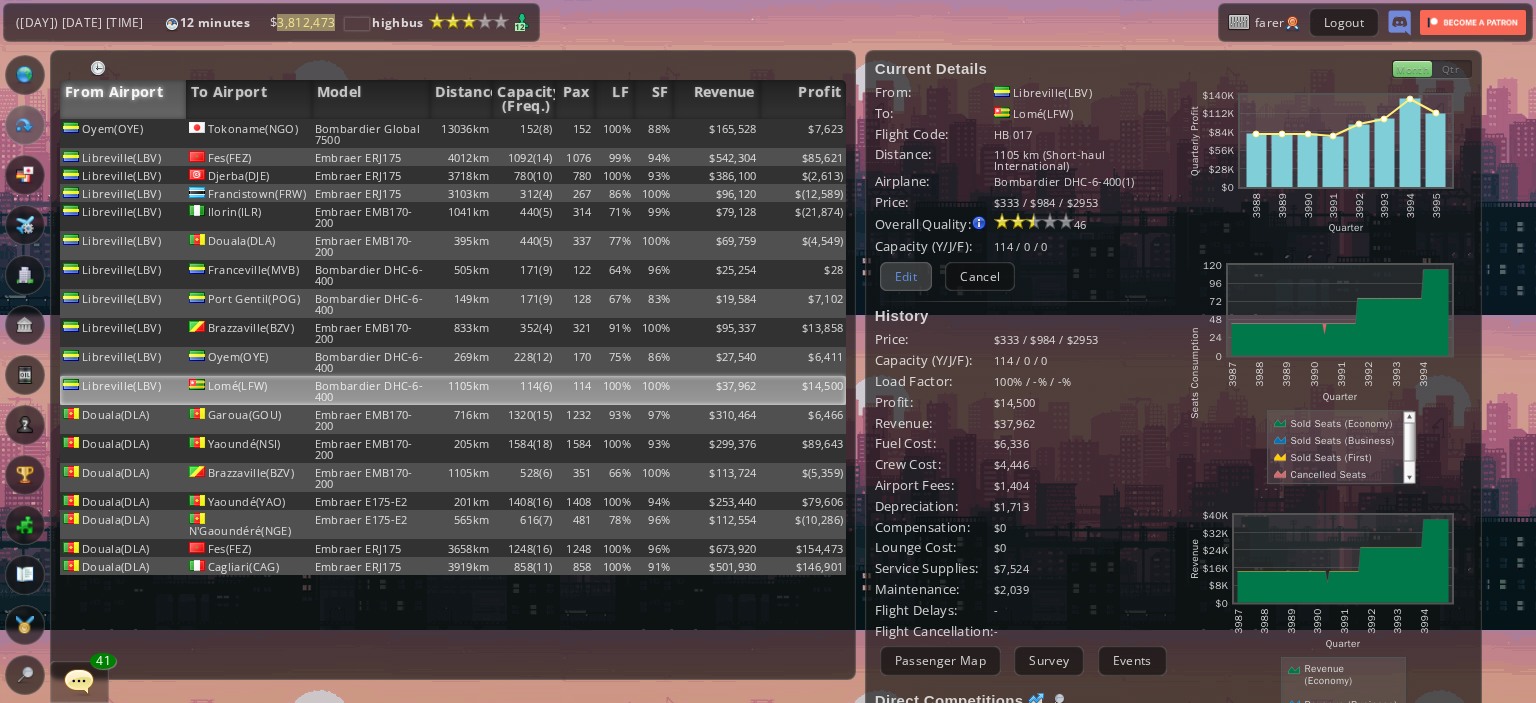 click on "Edit" at bounding box center [906, 276] 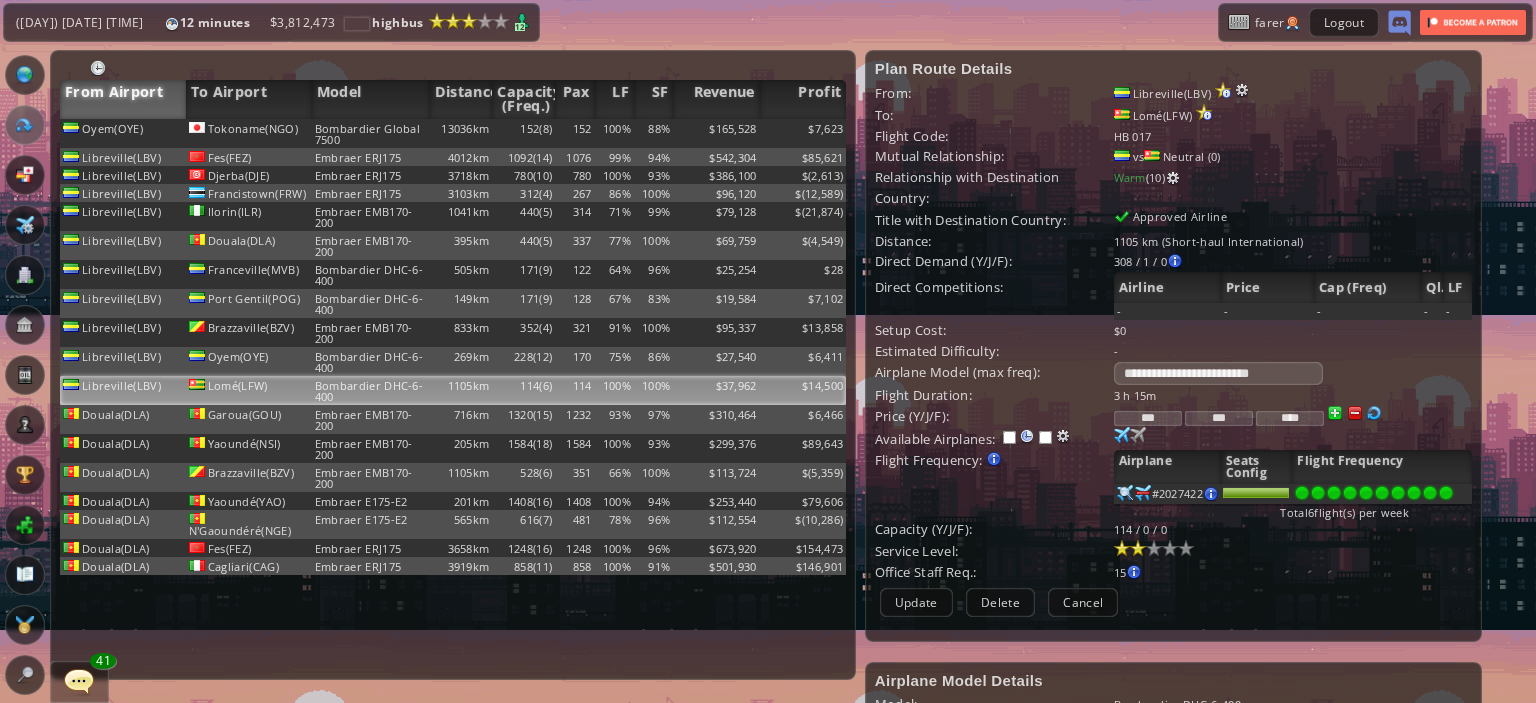 click at bounding box center (1446, 493) 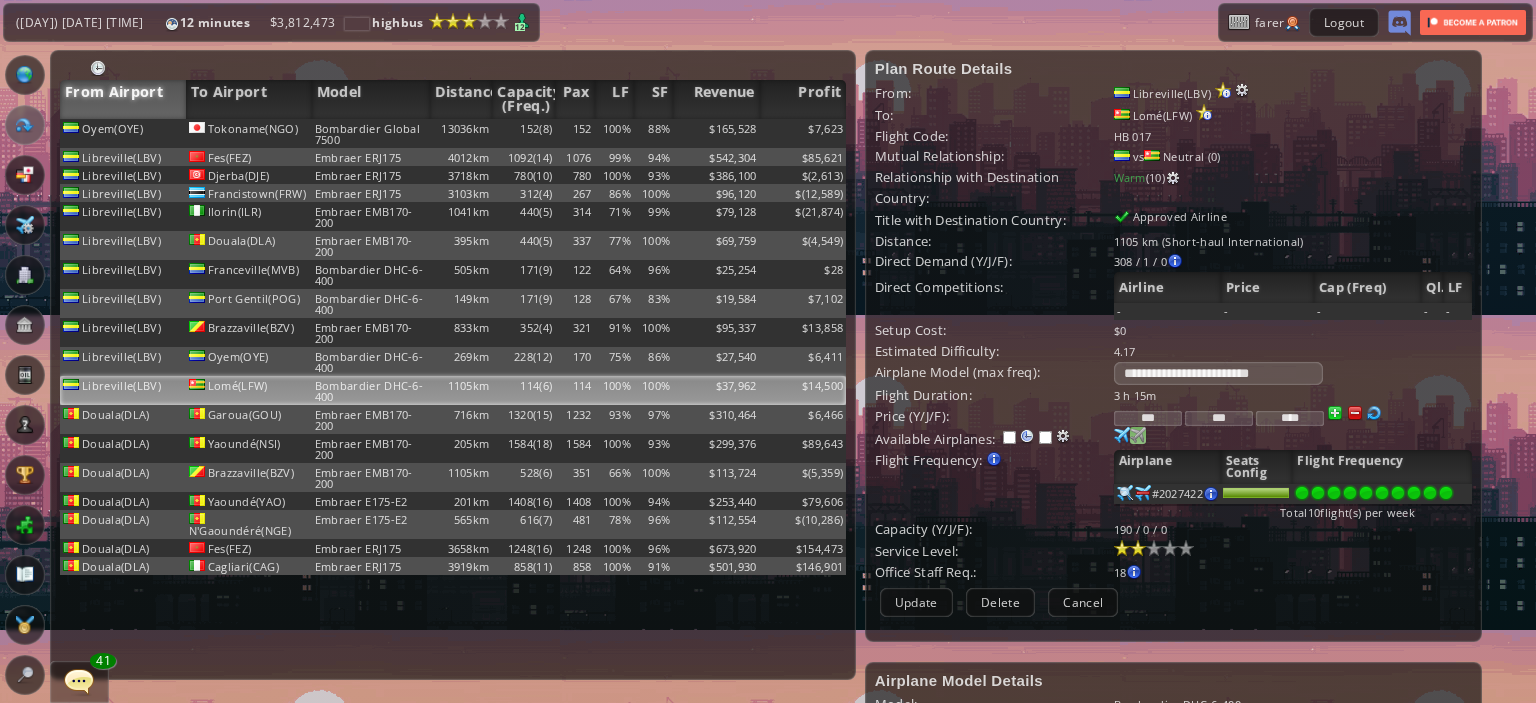 click at bounding box center [1122, 435] 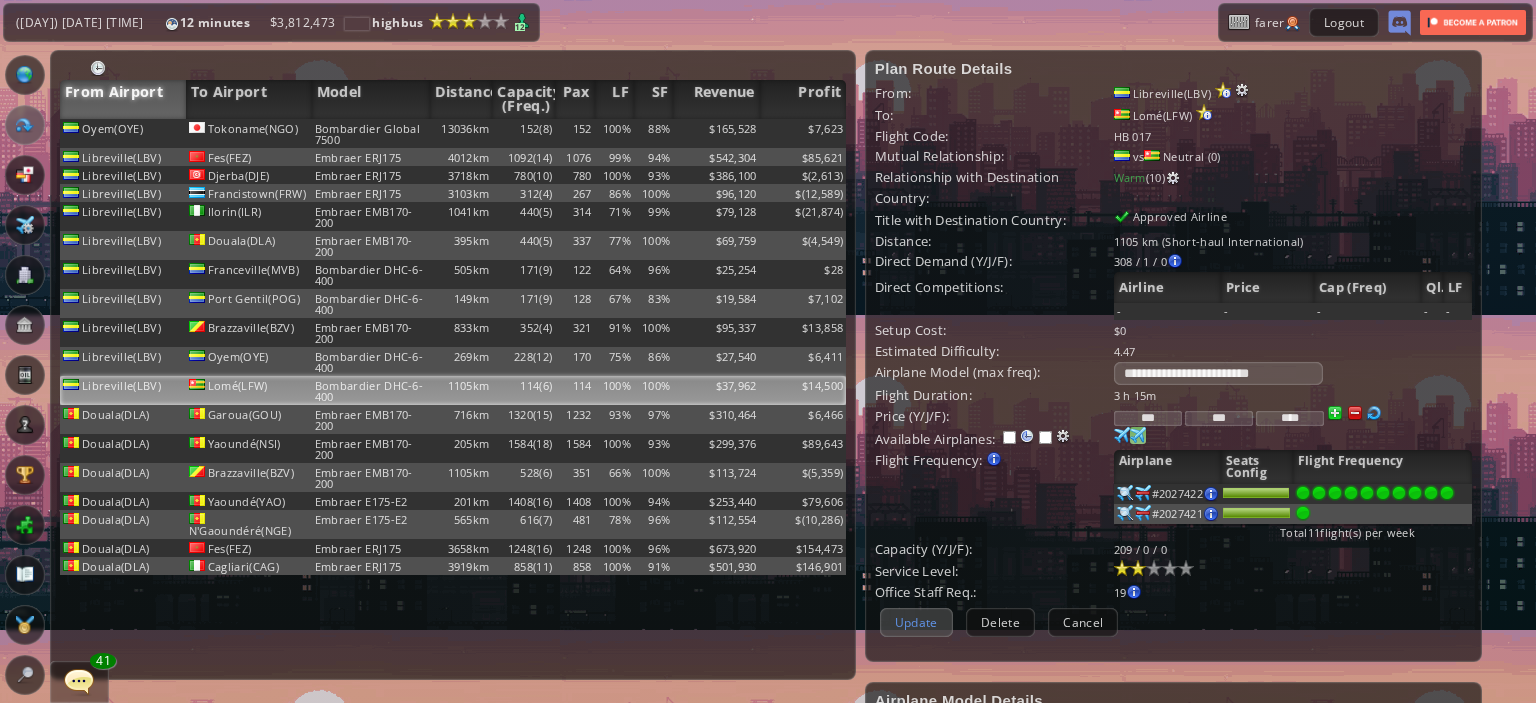 click on "Update" at bounding box center [916, 622] 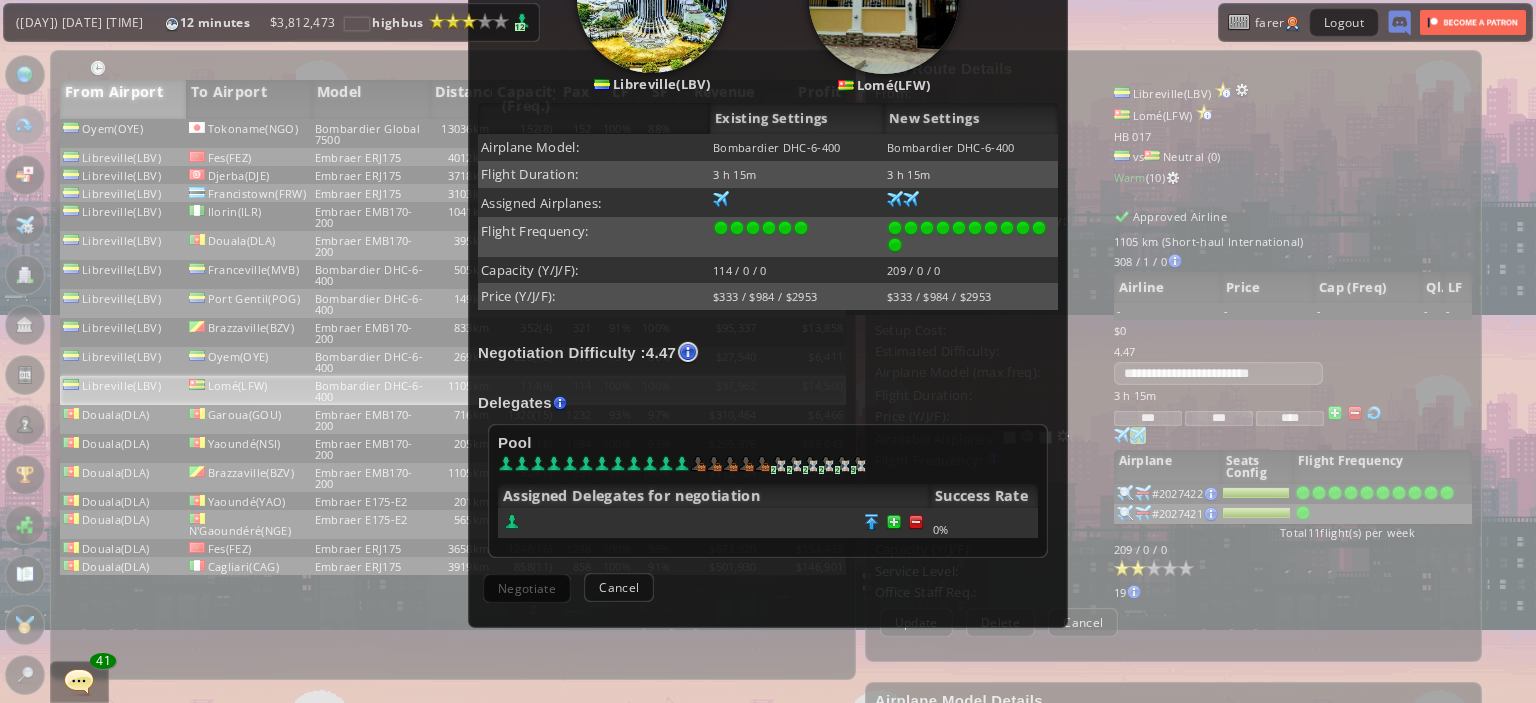 scroll, scrollTop: 346, scrollLeft: 0, axis: vertical 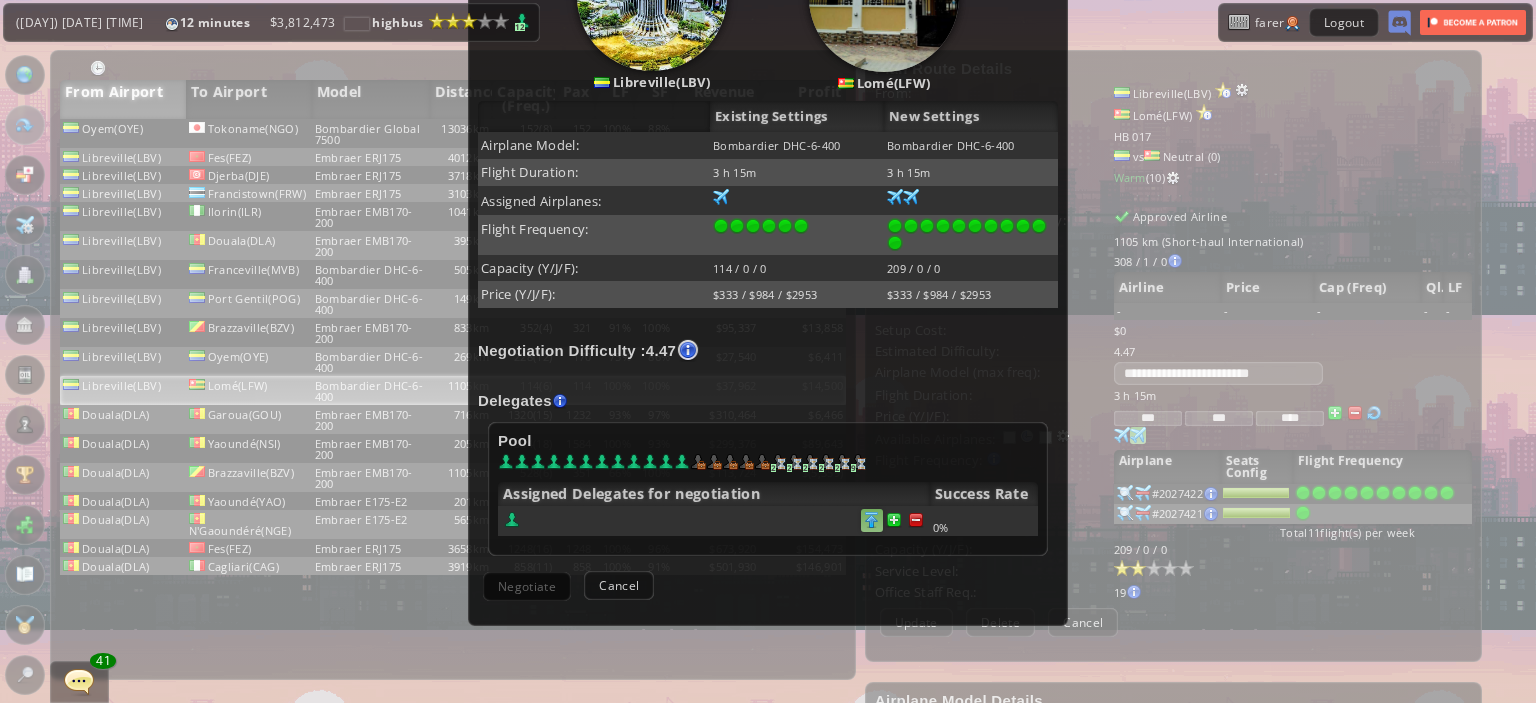 click at bounding box center (916, 520) 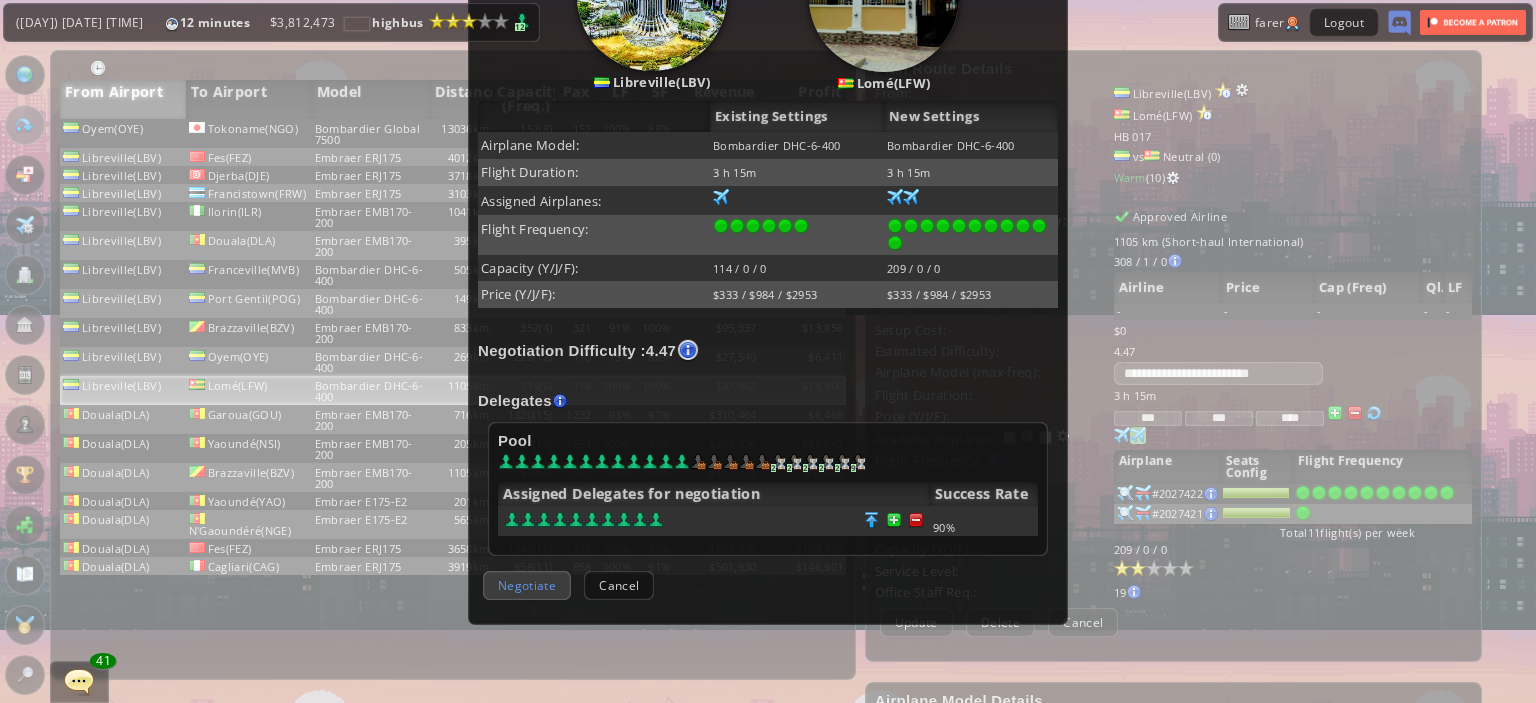 click on "Negotiate" at bounding box center (527, 585) 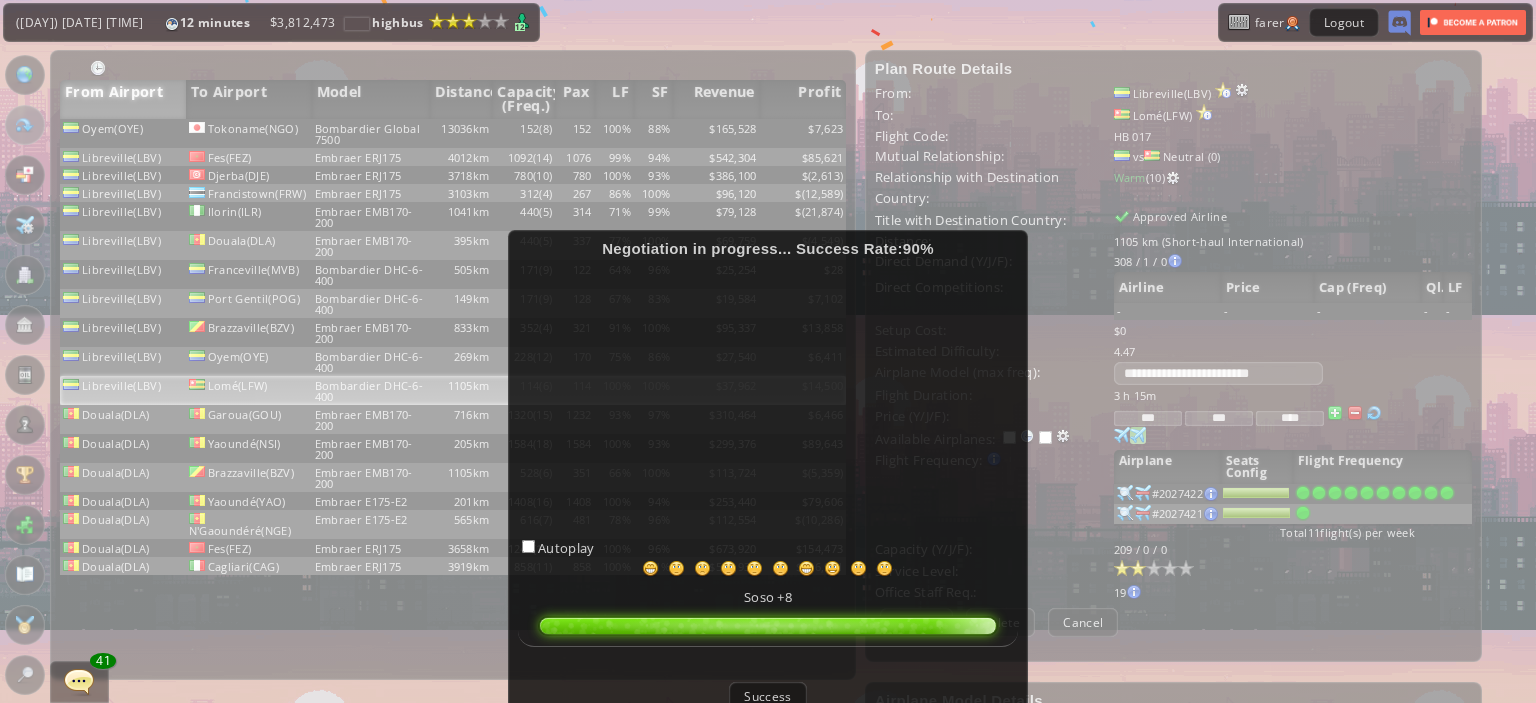 scroll, scrollTop: 119, scrollLeft: 0, axis: vertical 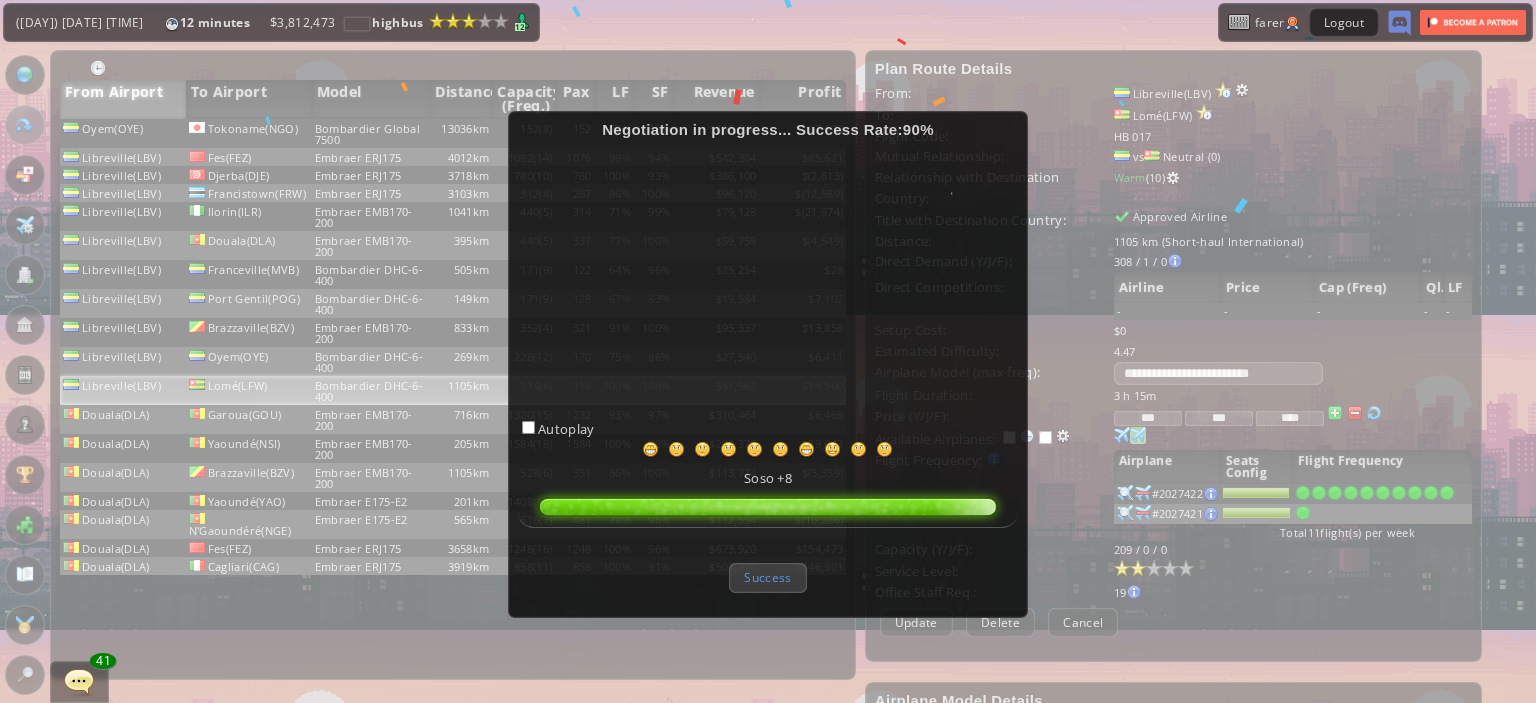 click on "Success" at bounding box center (767, 577) 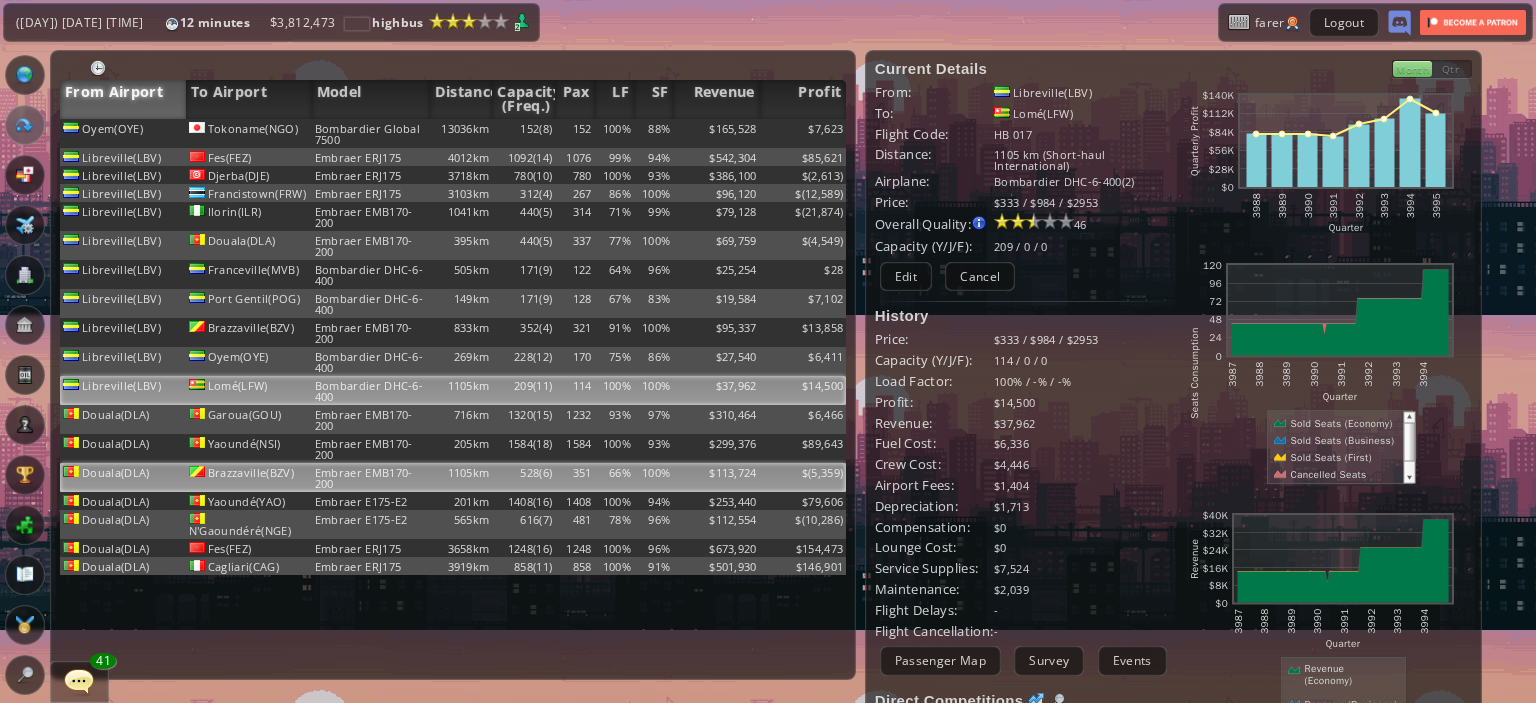 click on "$(5,359)" at bounding box center [803, 133] 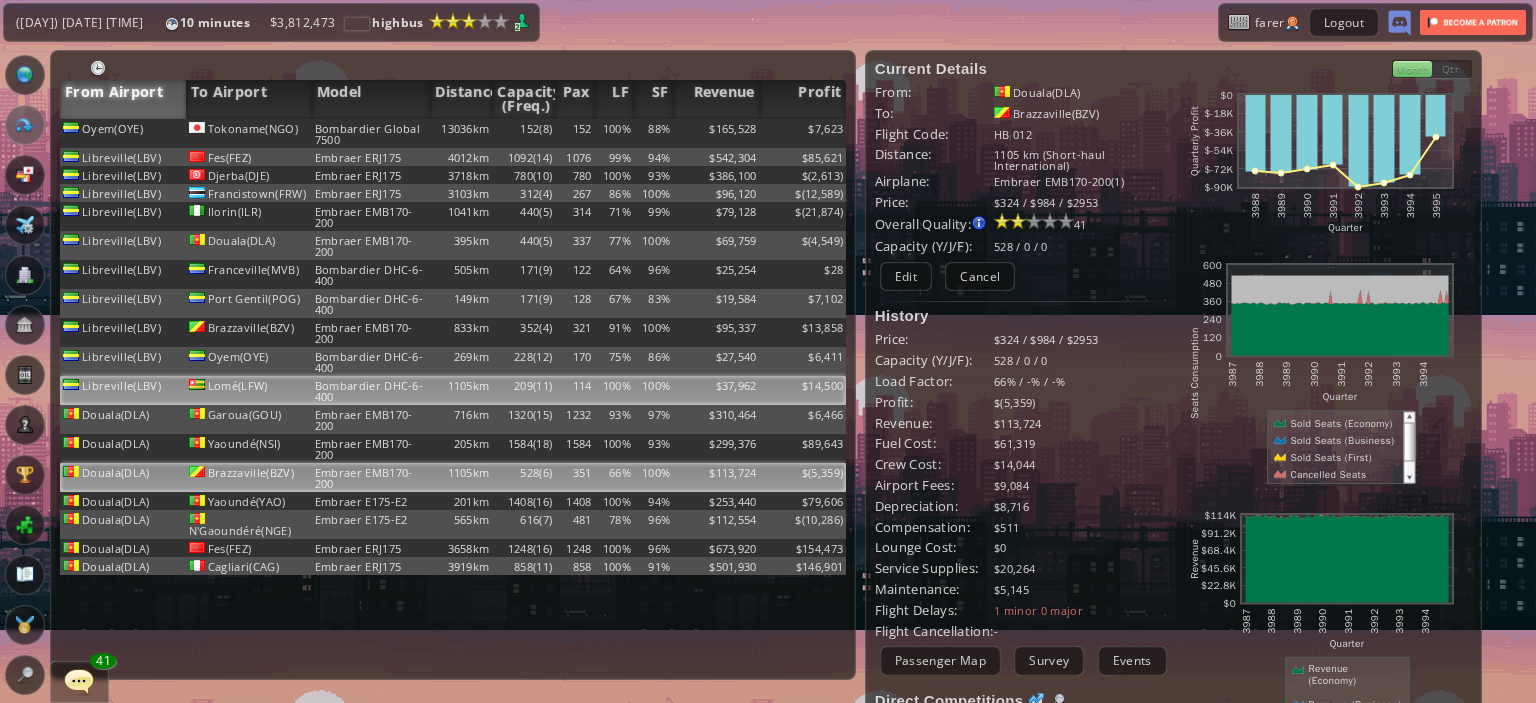 click on "209(11)" at bounding box center [523, 133] 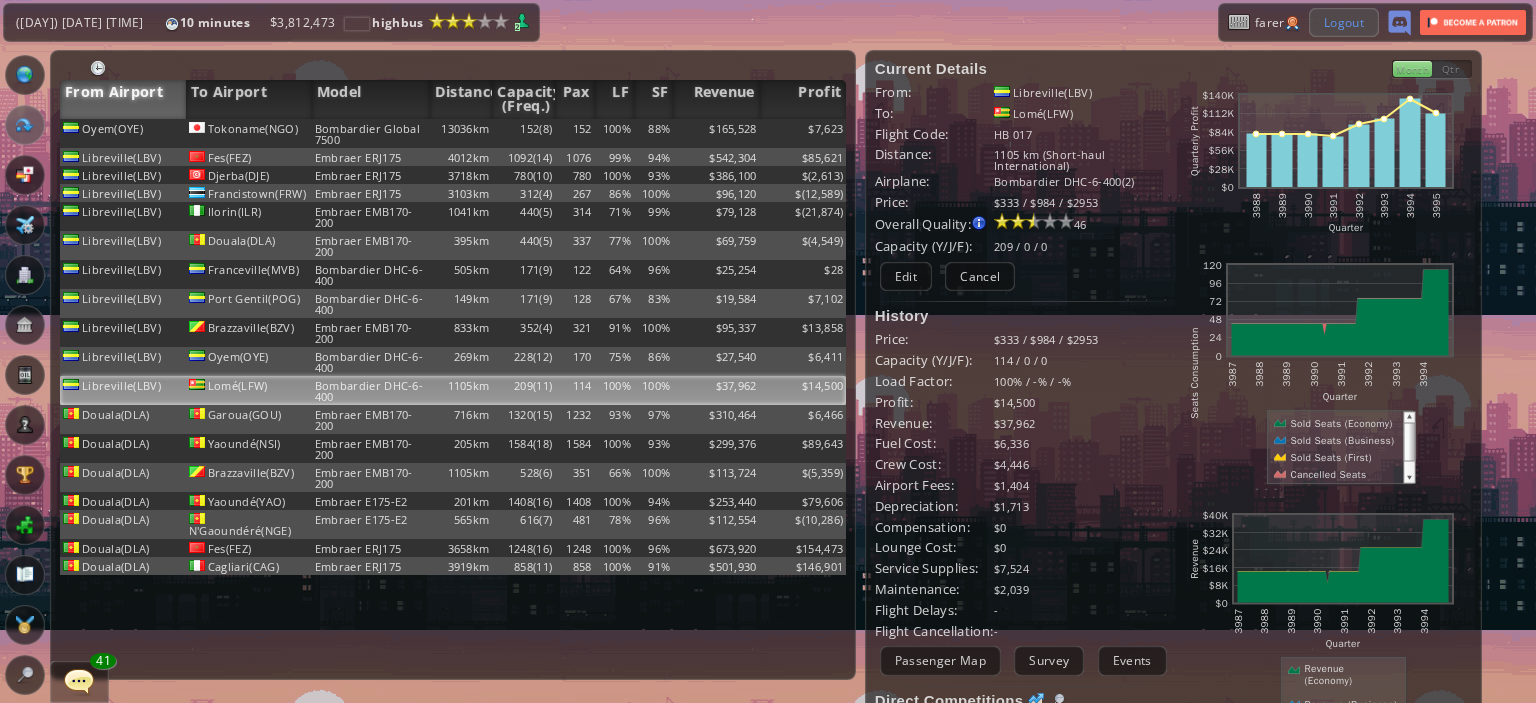 click on "Logout" at bounding box center (1344, 22) 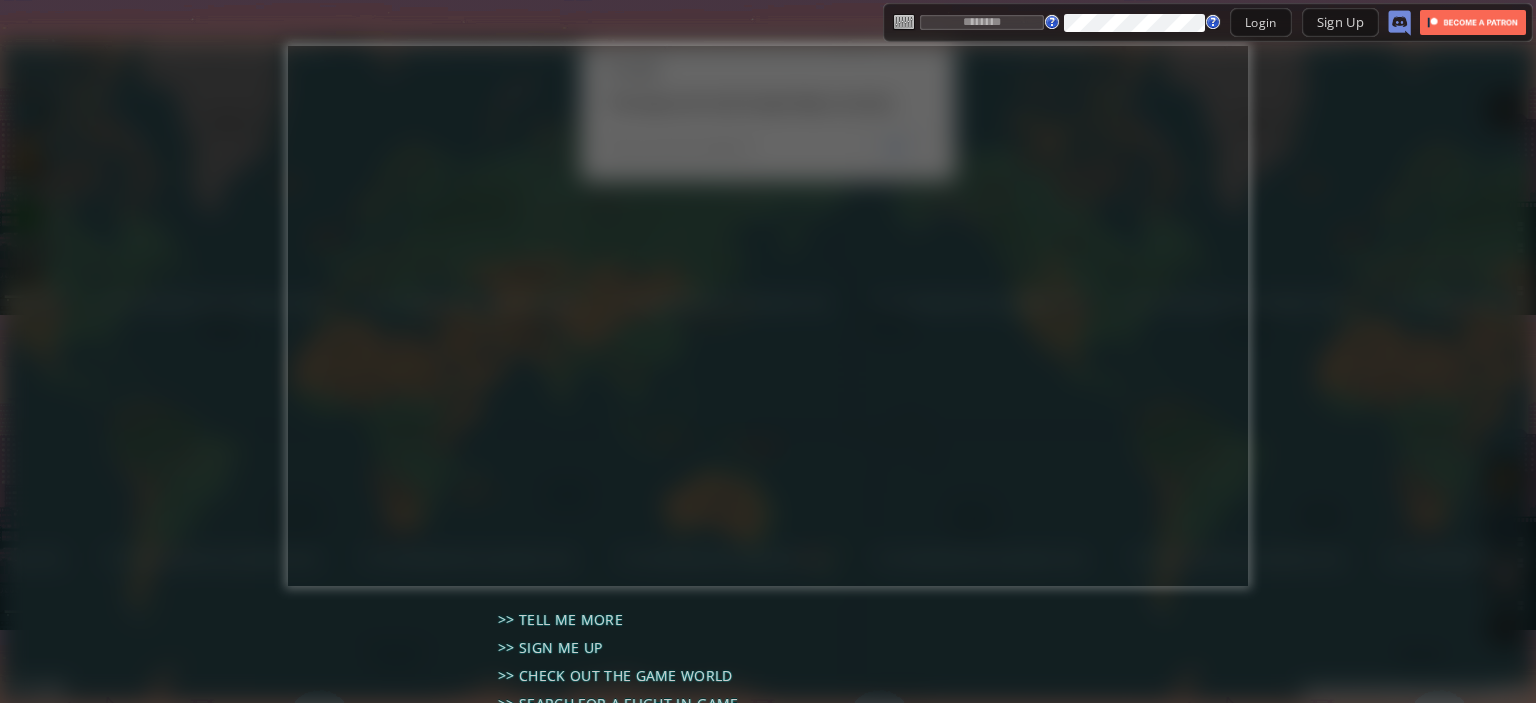type on "********" 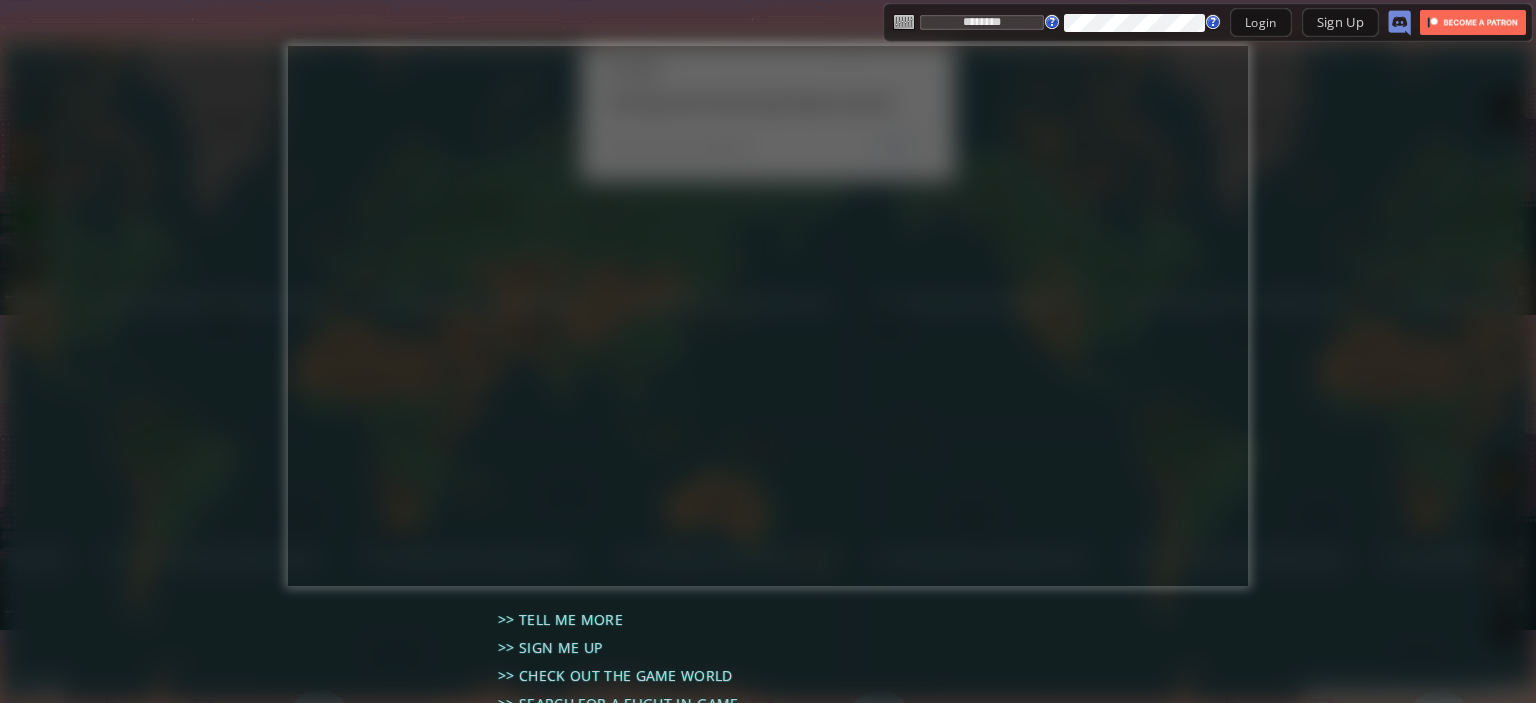 click on "********" at bounding box center (982, 22) 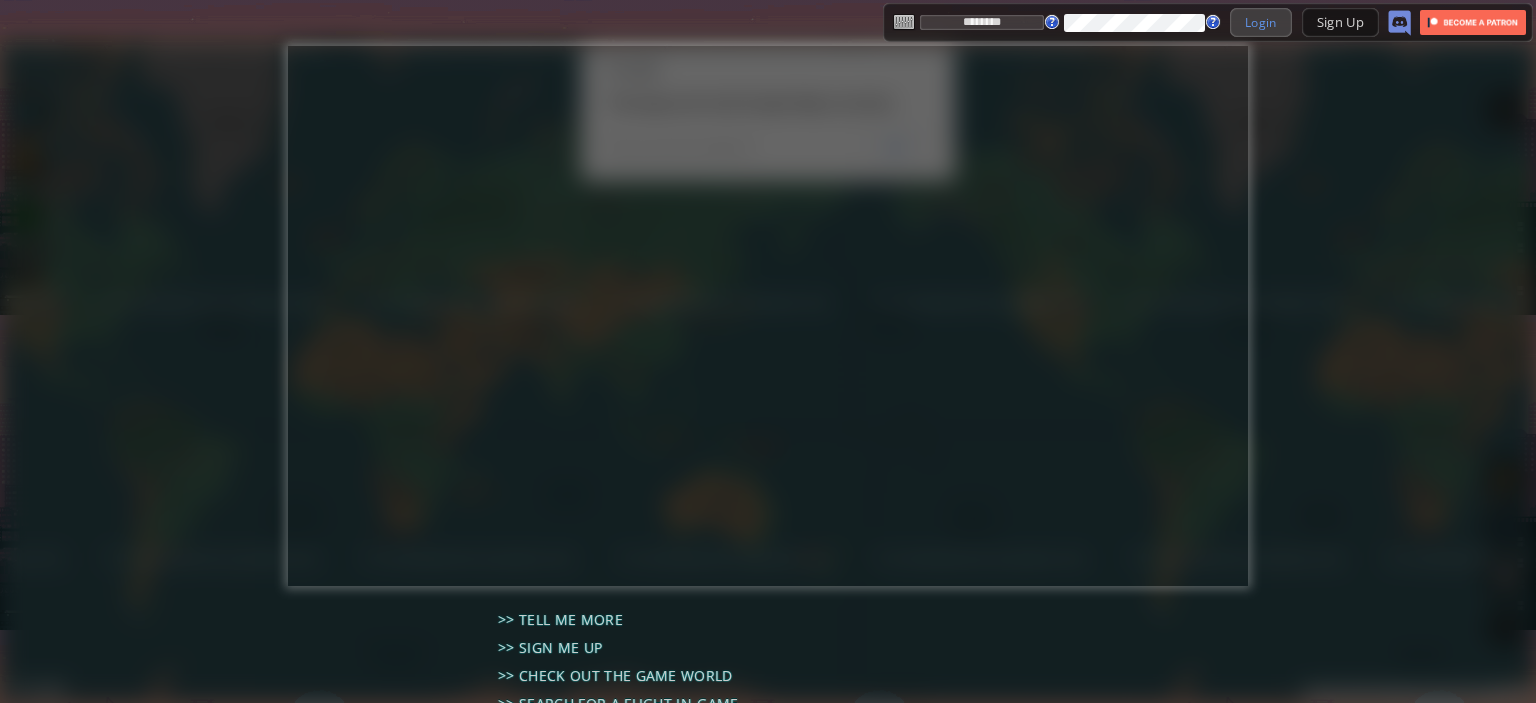 click on "Login" at bounding box center [1261, 22] 